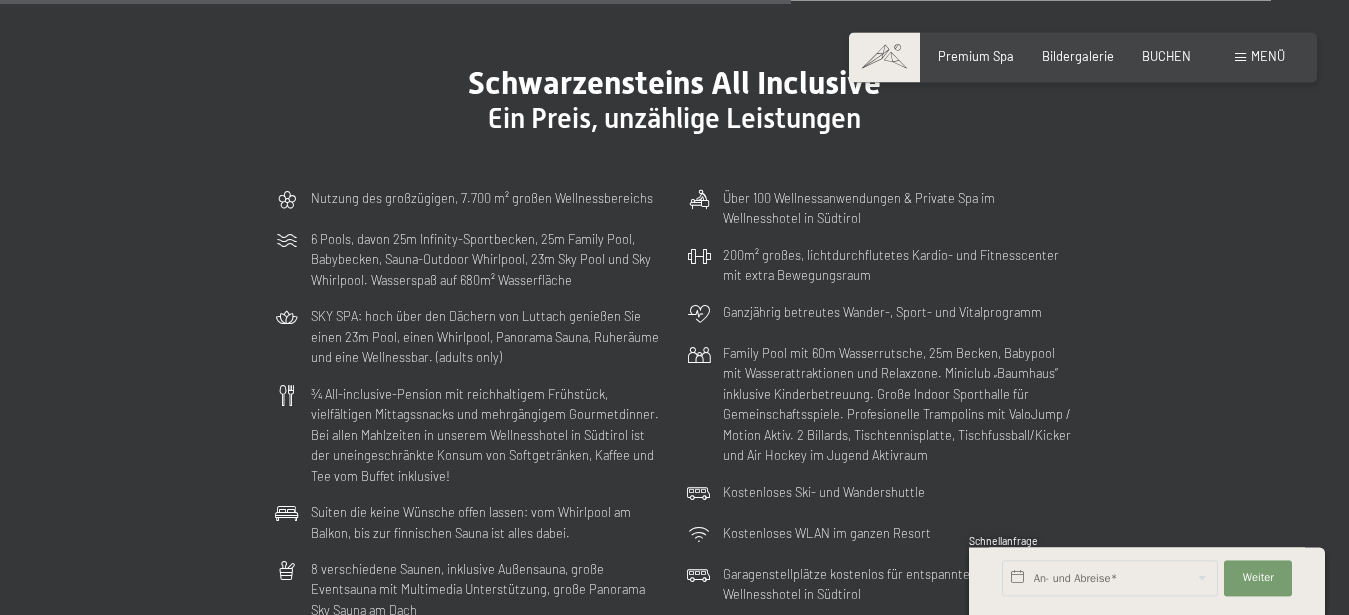 scroll, scrollTop: 4386, scrollLeft: 0, axis: vertical 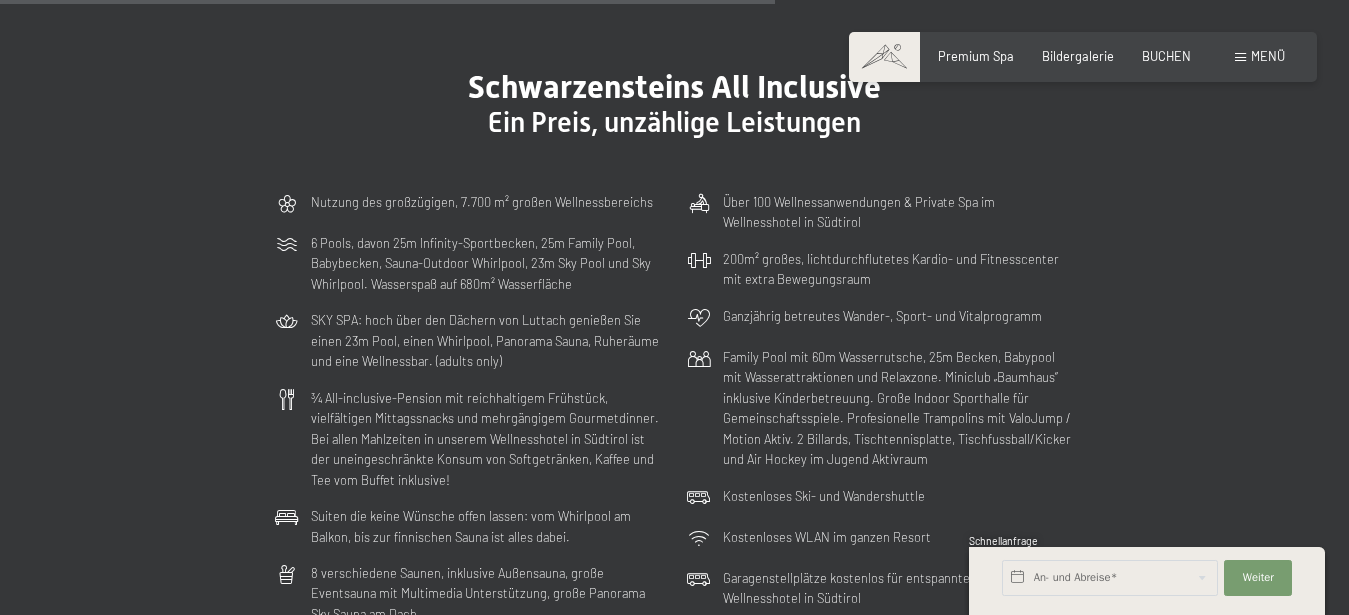 click on "Menü" at bounding box center (1268, 56) 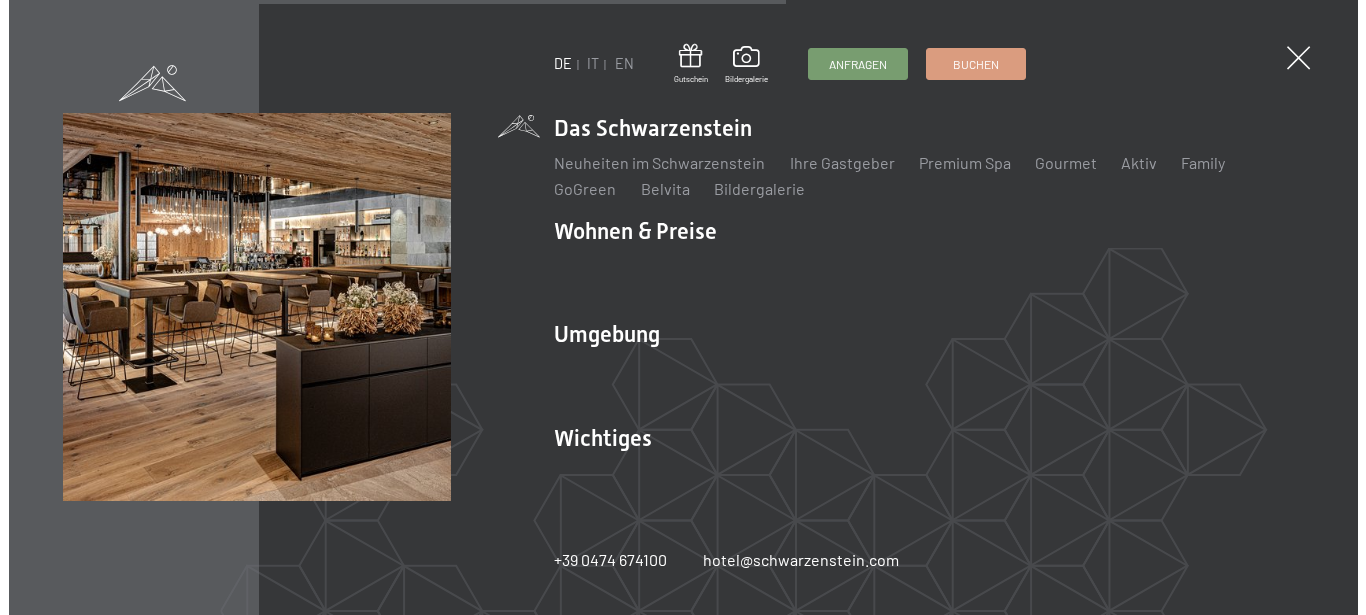 scroll, scrollTop: 4422, scrollLeft: 0, axis: vertical 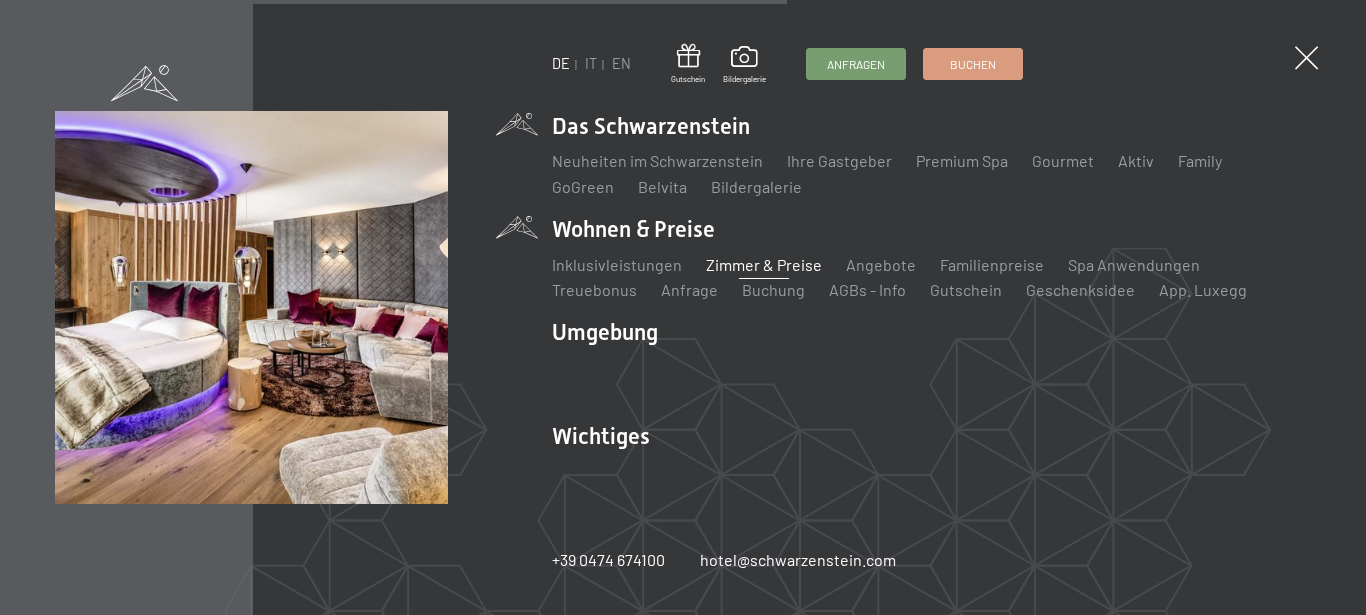 click on "Zimmer & Preise" at bounding box center [764, 264] 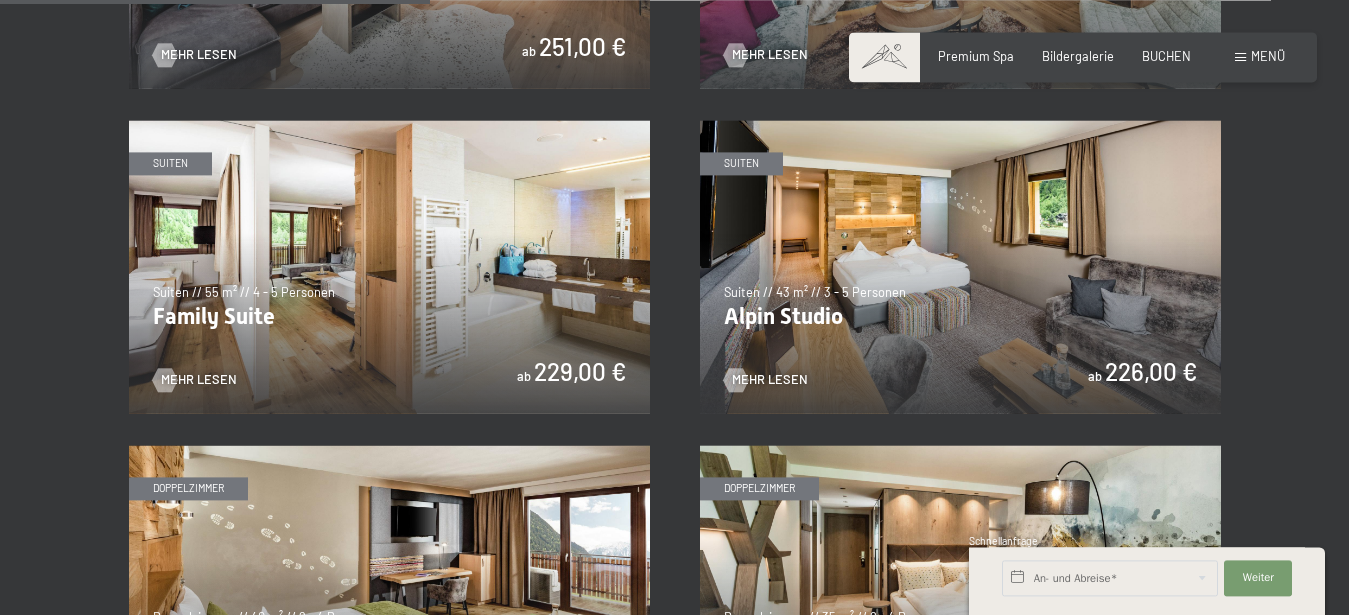 scroll, scrollTop: 2040, scrollLeft: 0, axis: vertical 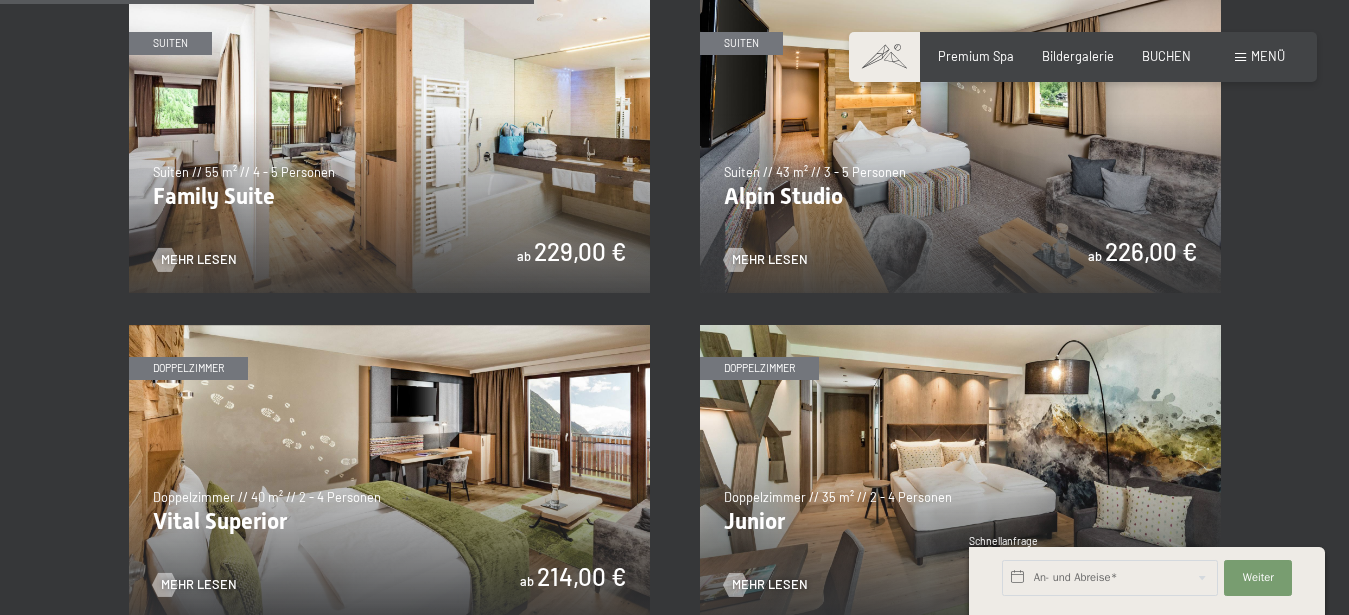click at bounding box center (389, 146) 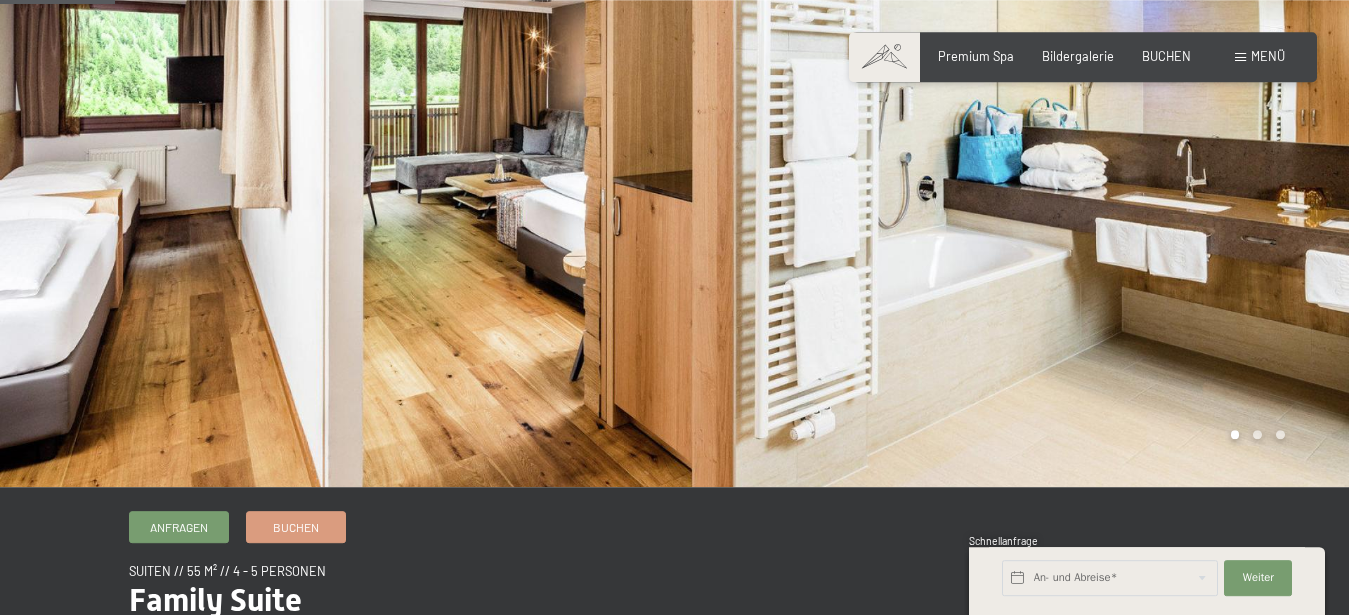 scroll, scrollTop: 204, scrollLeft: 0, axis: vertical 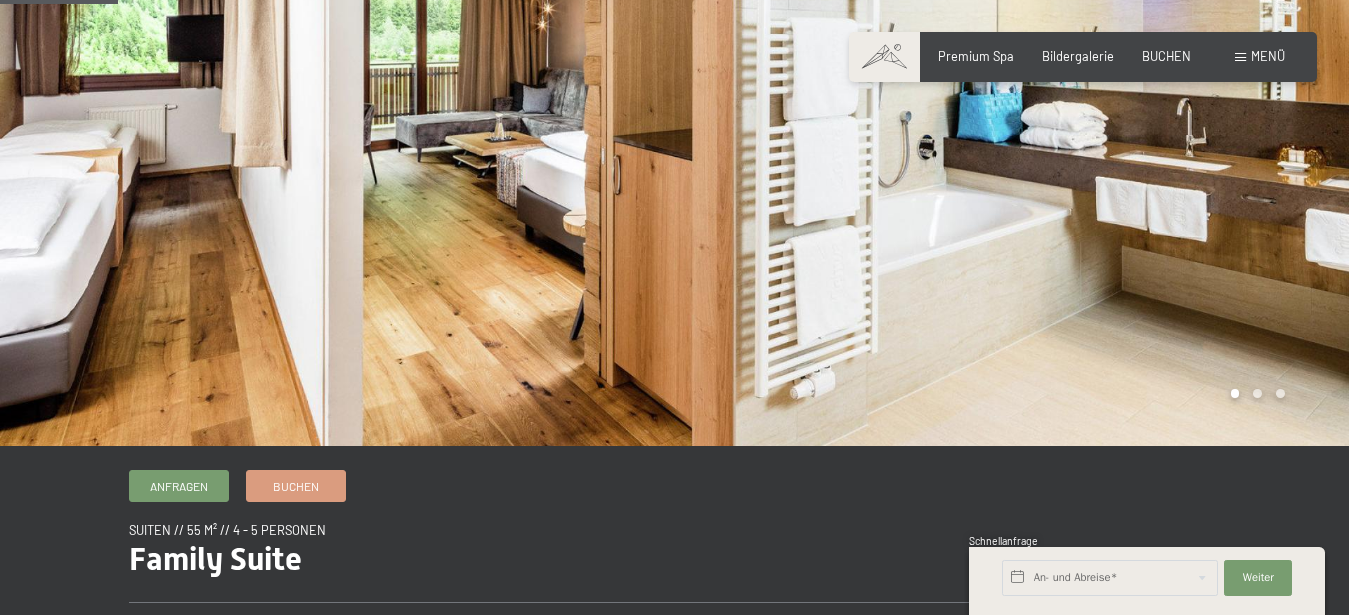 drag, startPoint x: 0, startPoint y: 0, endPoint x: 275, endPoint y: 287, distance: 397.4846 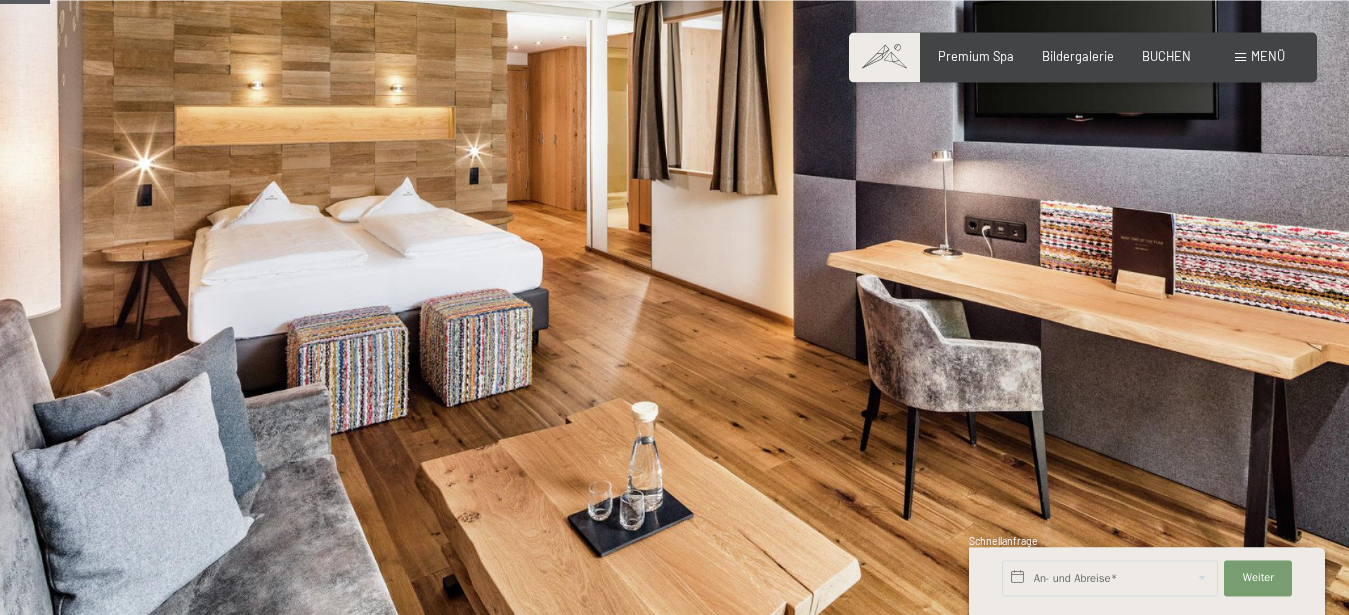 scroll, scrollTop: 0, scrollLeft: 0, axis: both 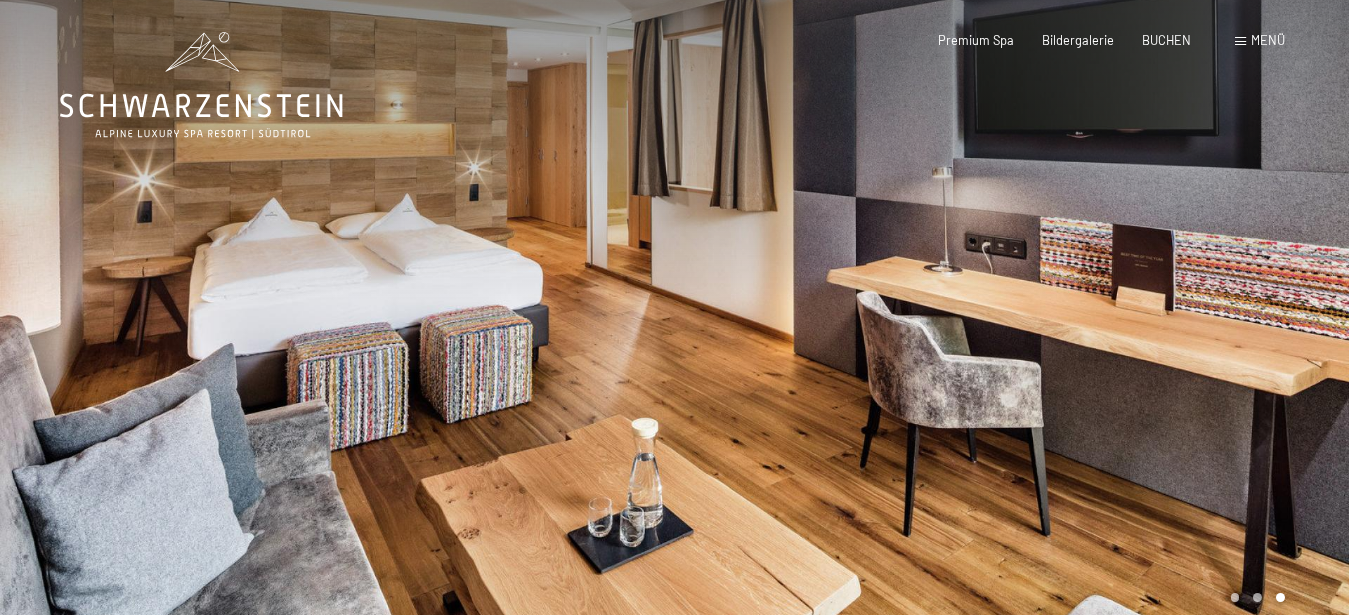 click at bounding box center [337, 325] 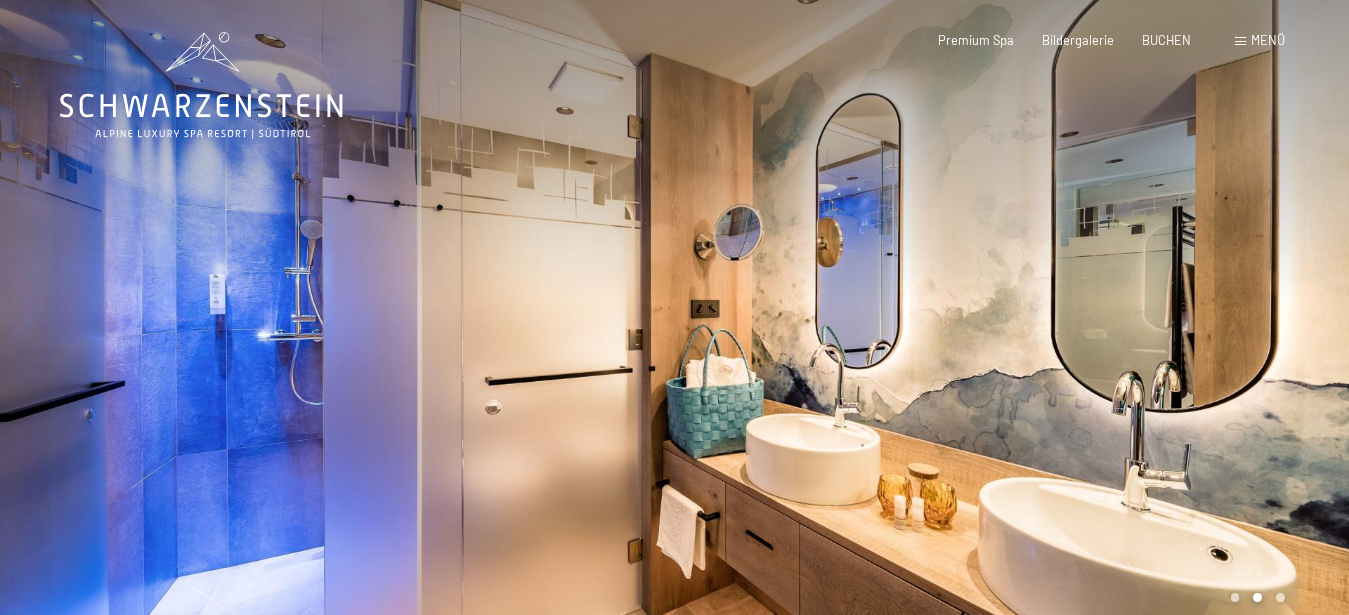 click at bounding box center [1012, 325] 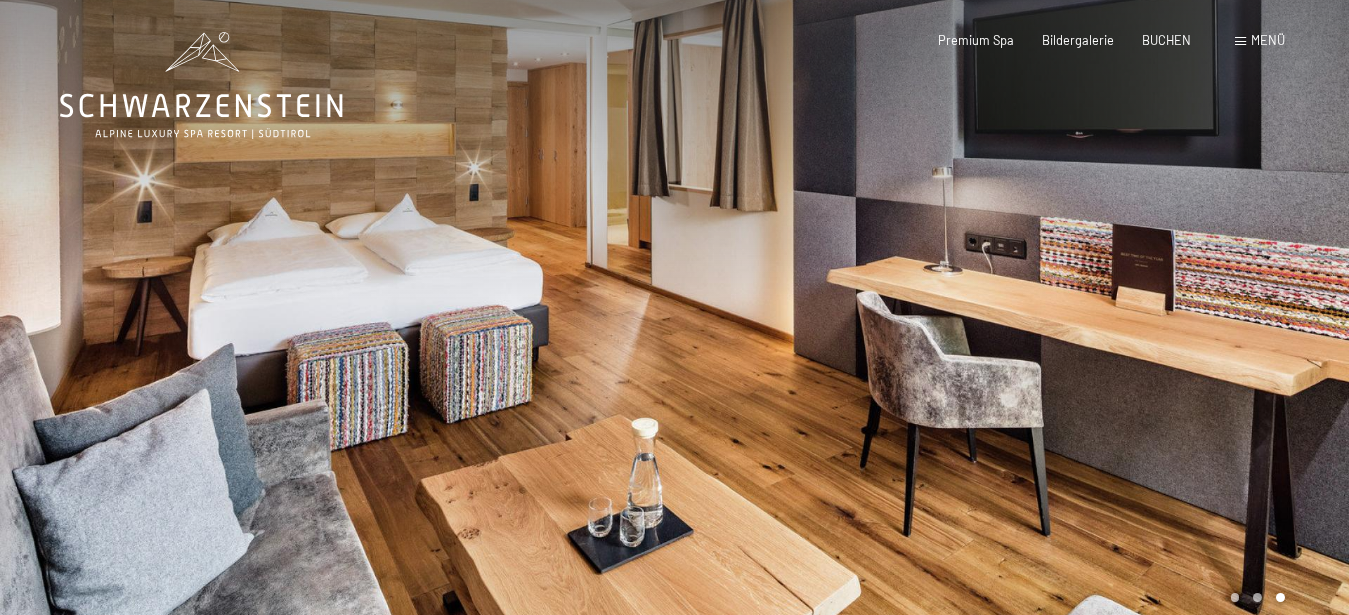 click at bounding box center [1012, 325] 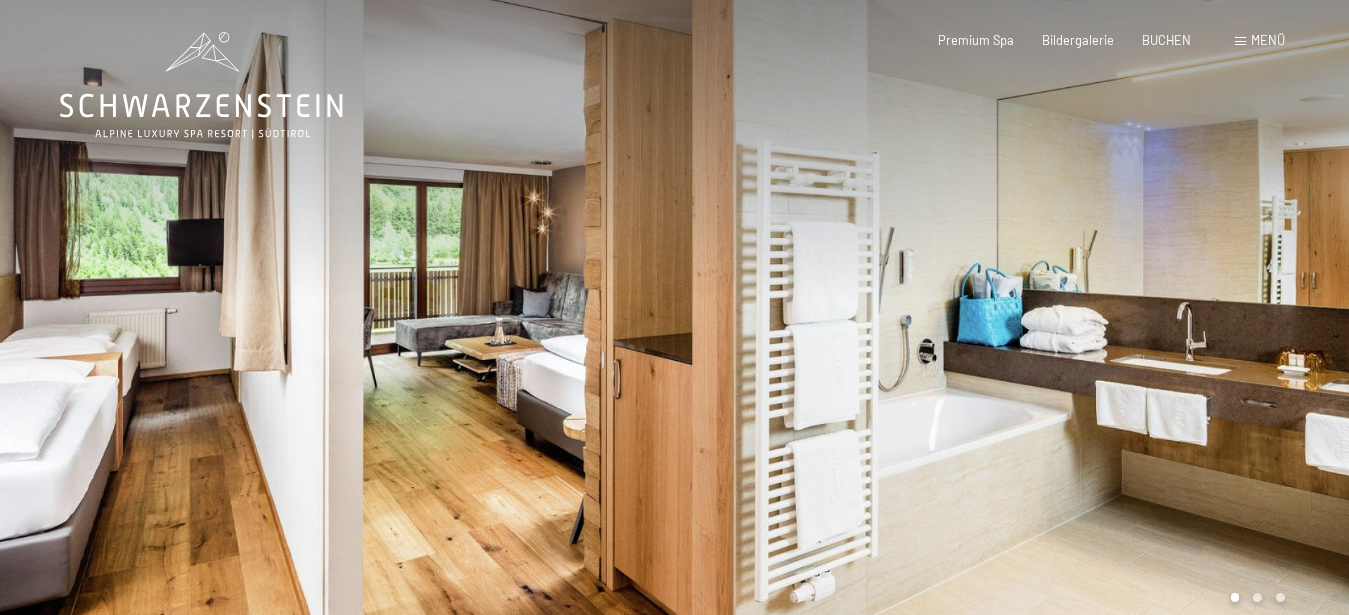 click at bounding box center (1012, 325) 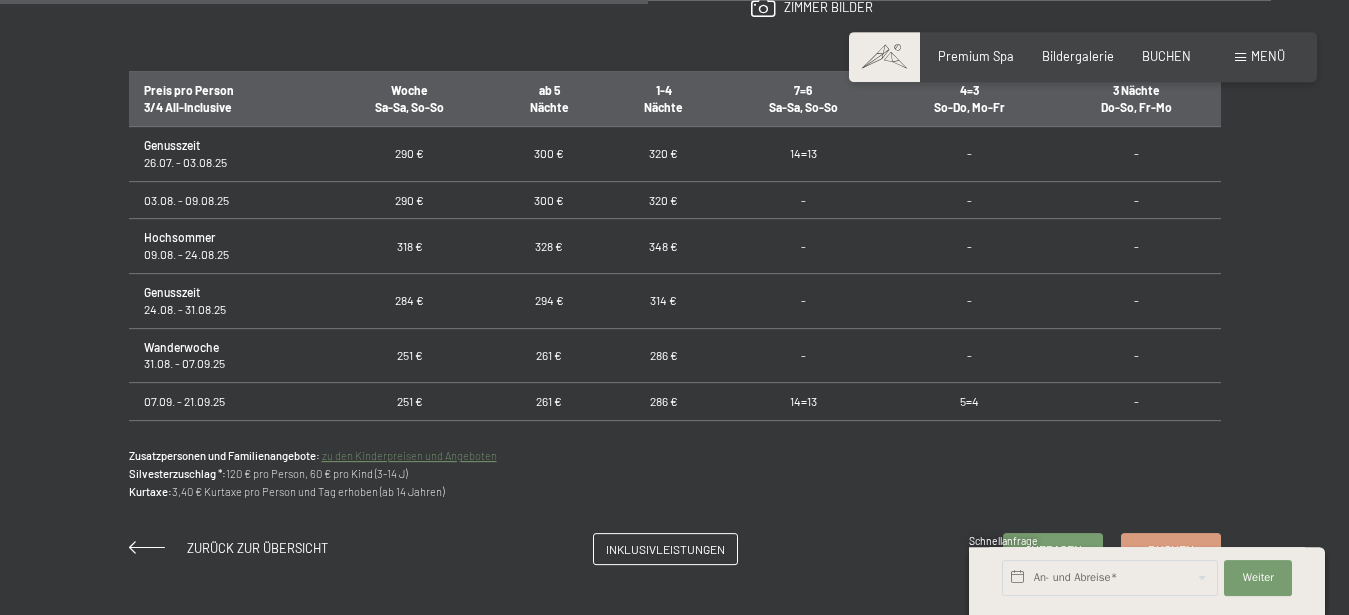 scroll, scrollTop: 1224, scrollLeft: 0, axis: vertical 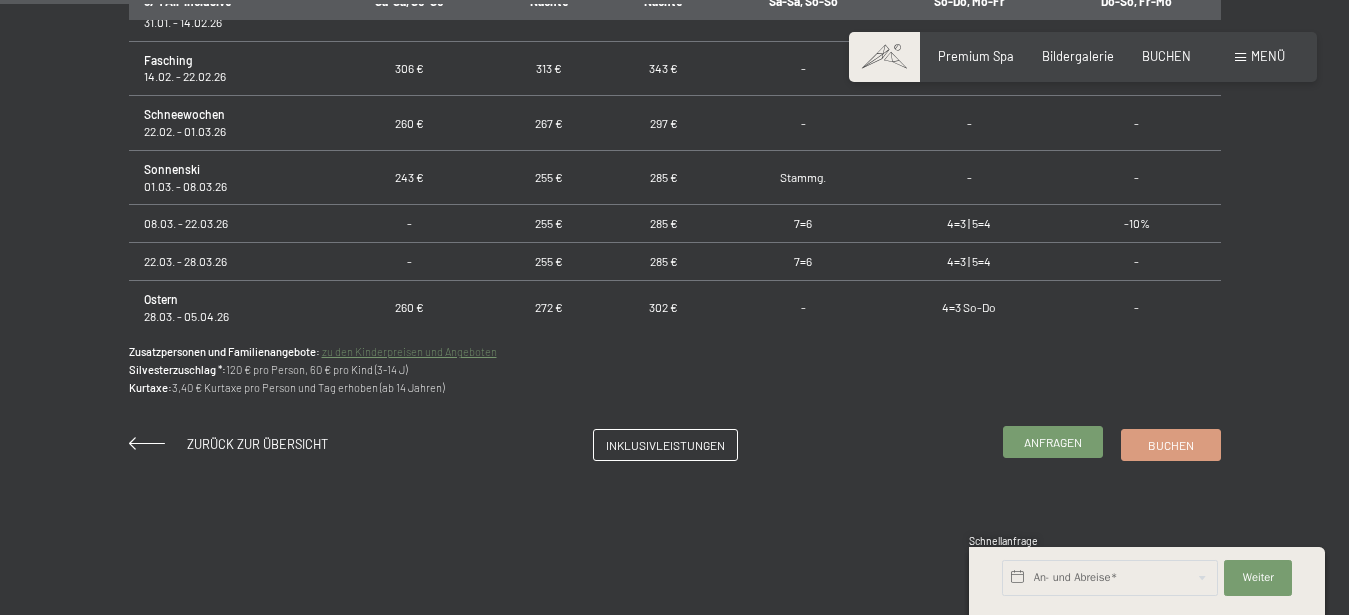 click on "Anfragen" at bounding box center [1053, 442] 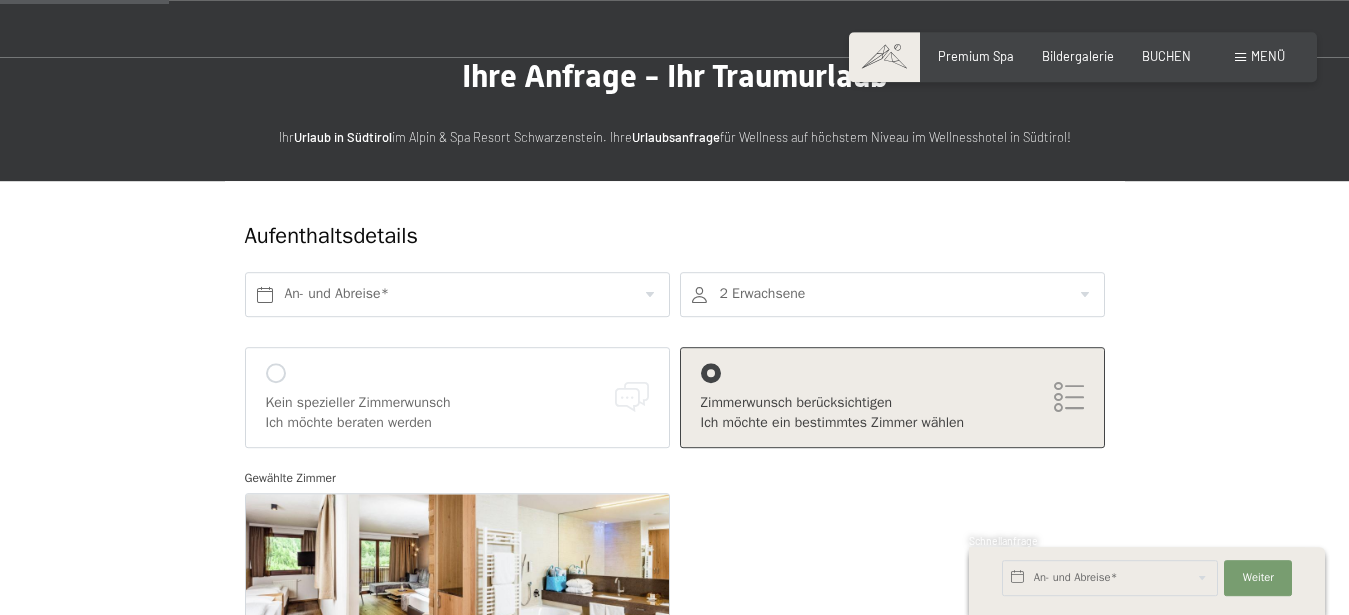 scroll, scrollTop: 102, scrollLeft: 0, axis: vertical 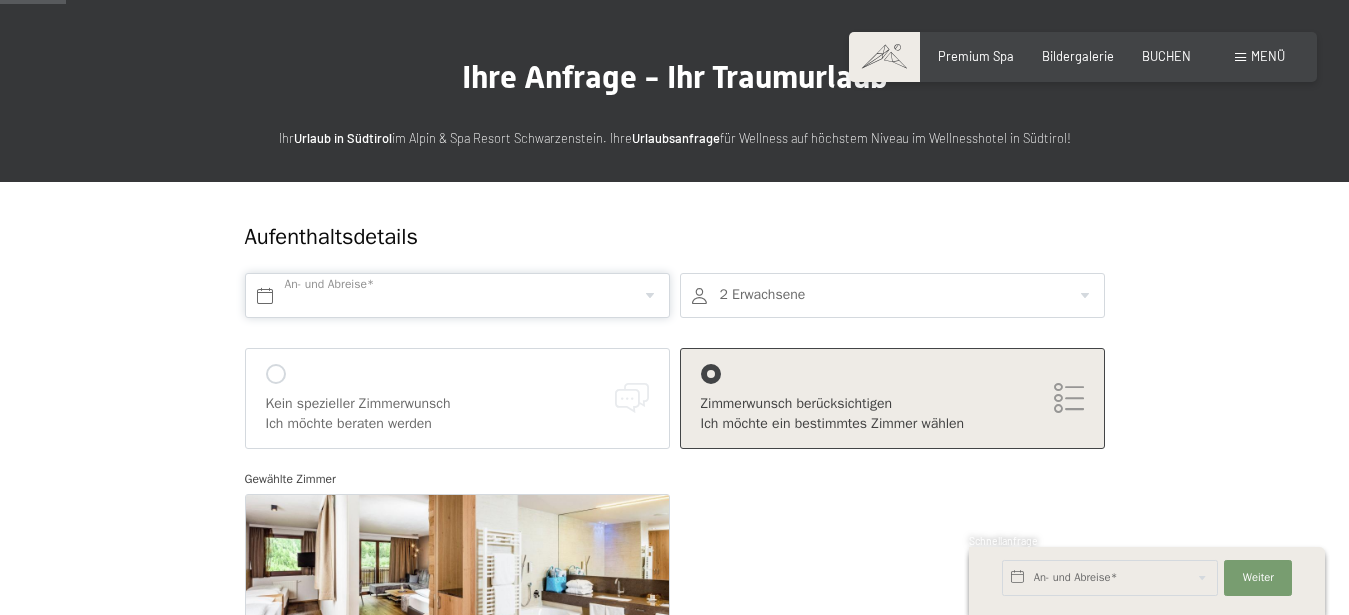 click at bounding box center [457, 295] 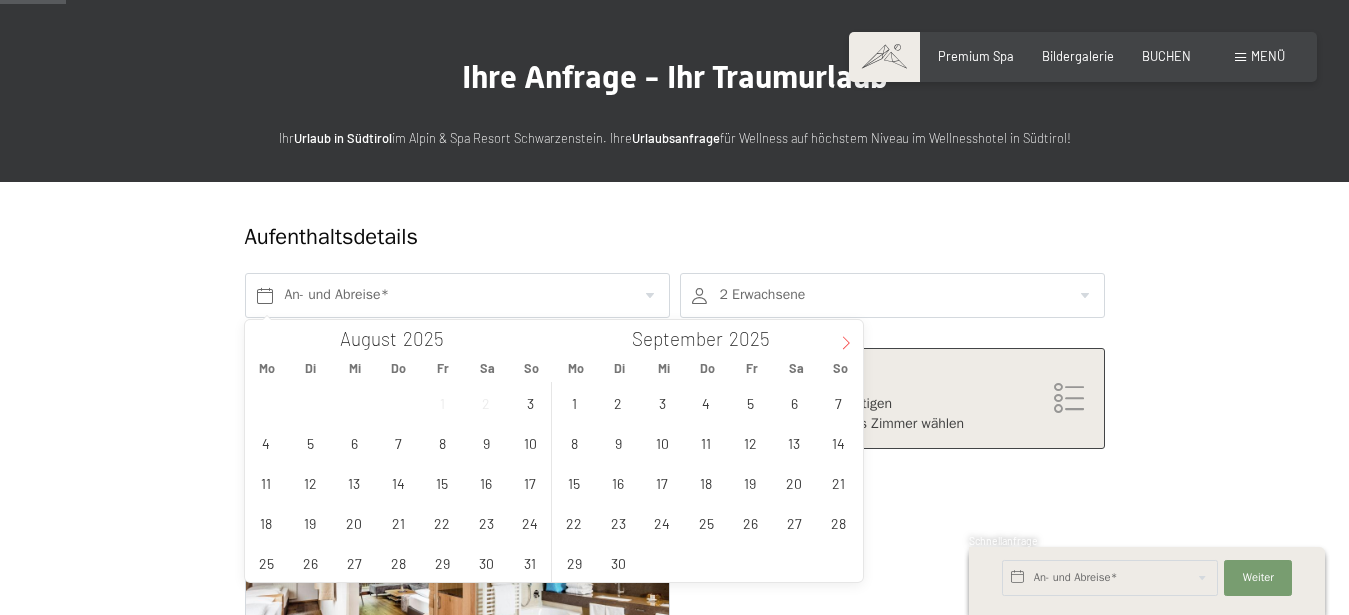 click 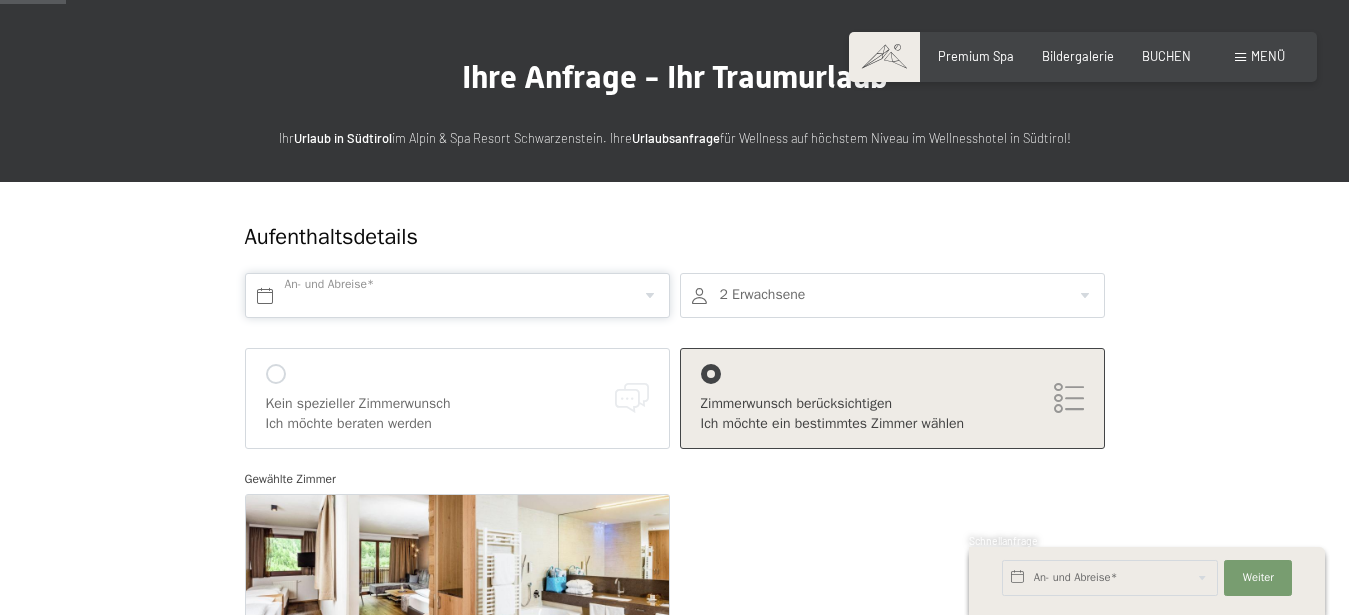 click at bounding box center (457, 295) 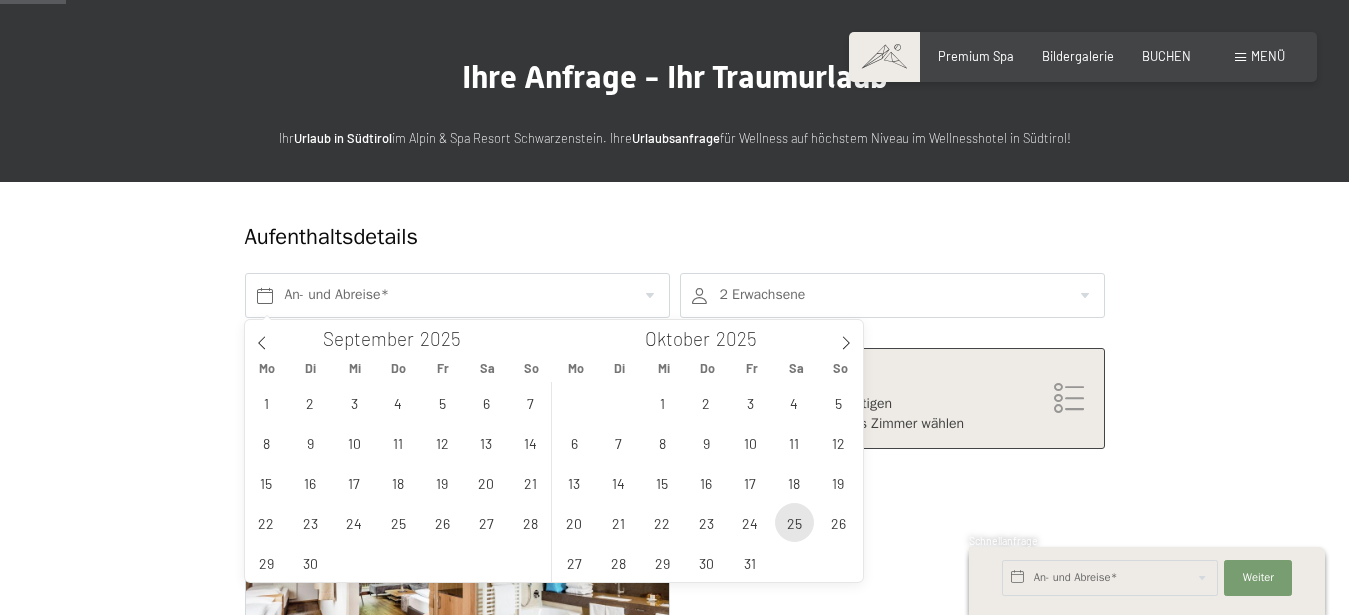 click on "25" at bounding box center [794, 522] 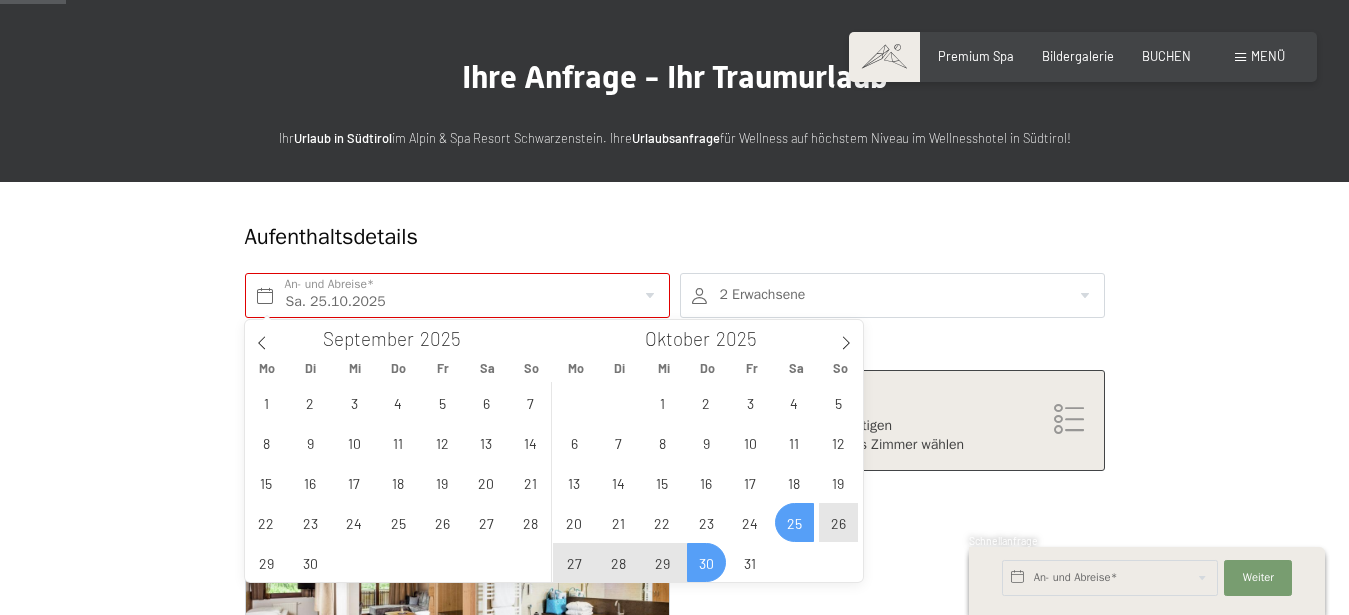 click on "30" at bounding box center [706, 562] 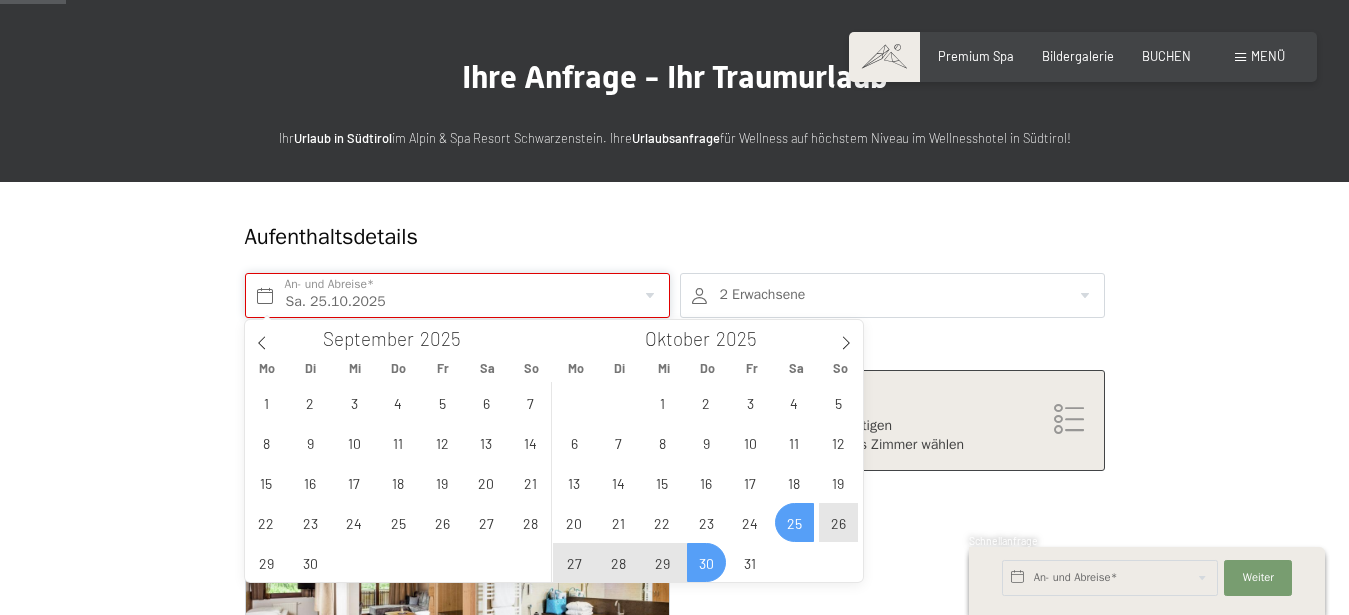 type on "Sa. 25.10.2025 - Do. 30.10.2025" 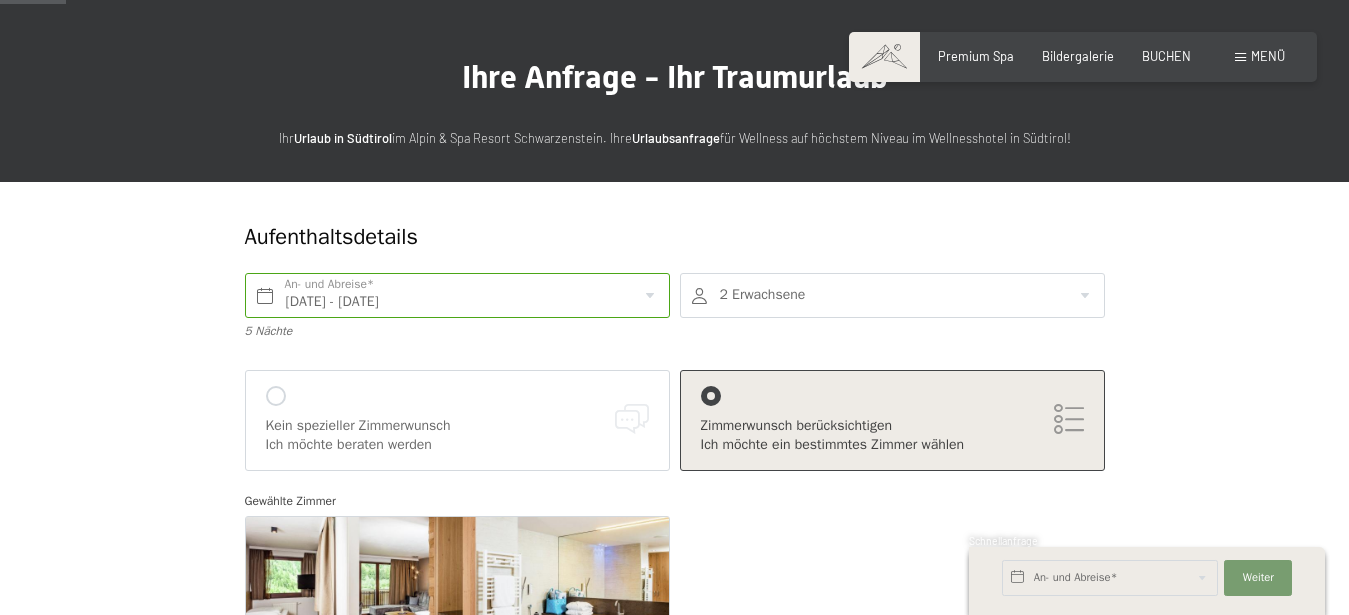 click at bounding box center [892, 295] 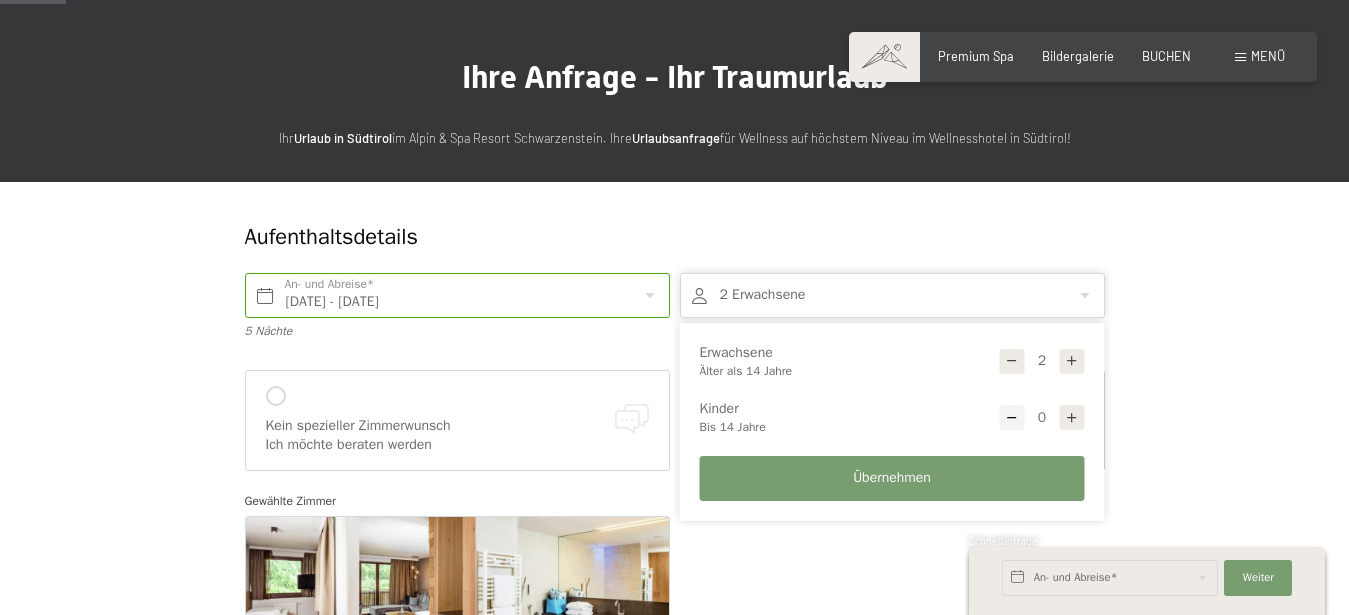 click at bounding box center (1072, 418) 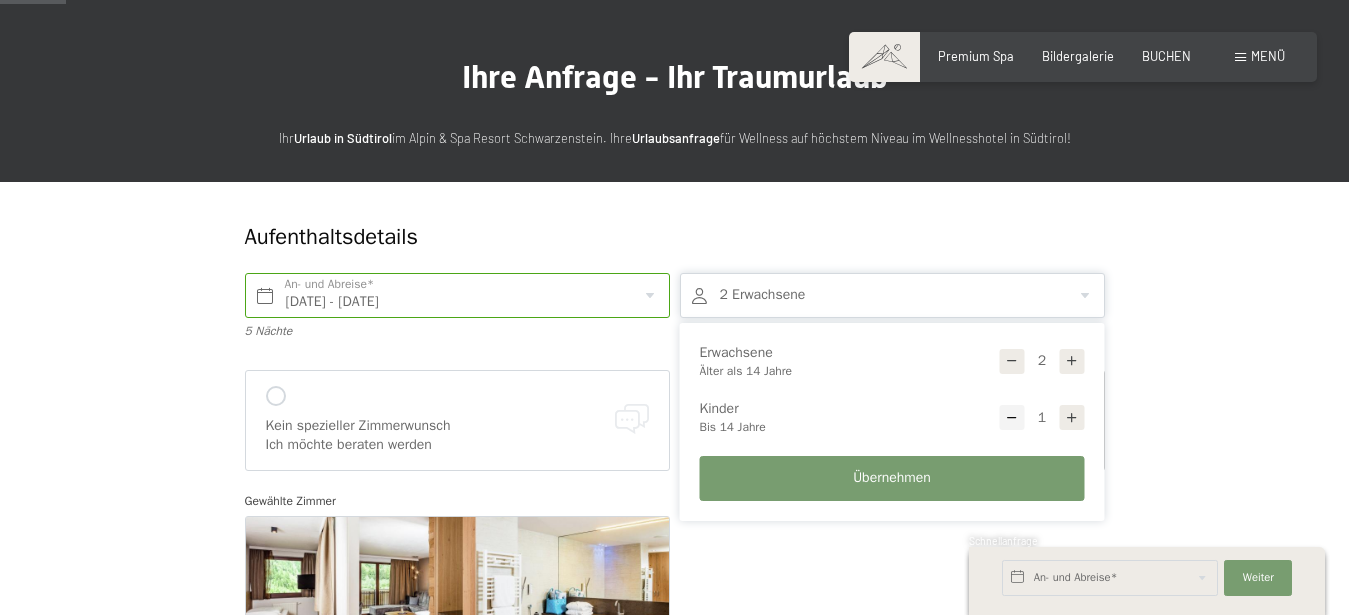 select 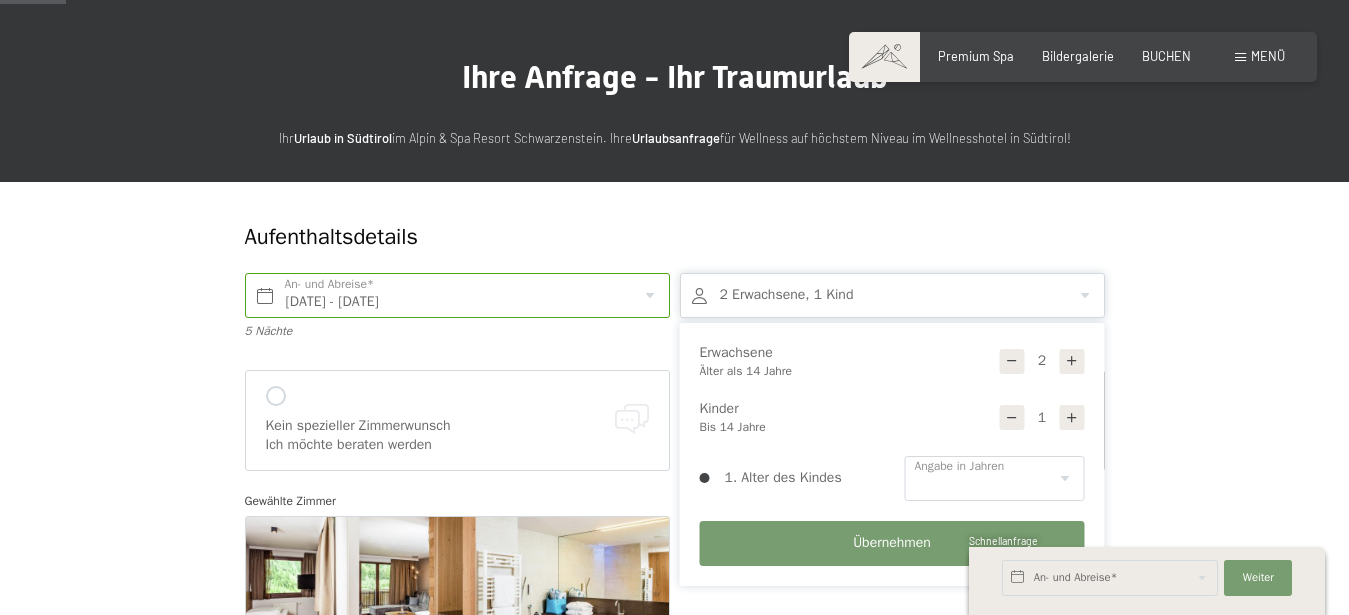 click at bounding box center [1072, 418] 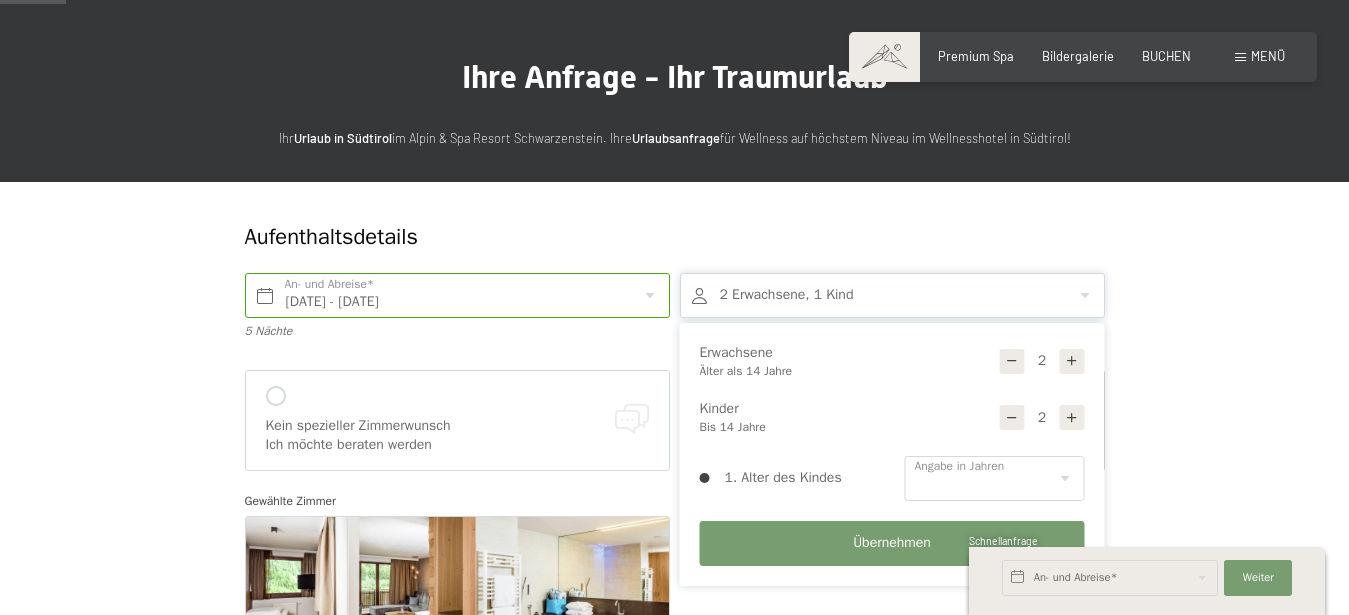 select 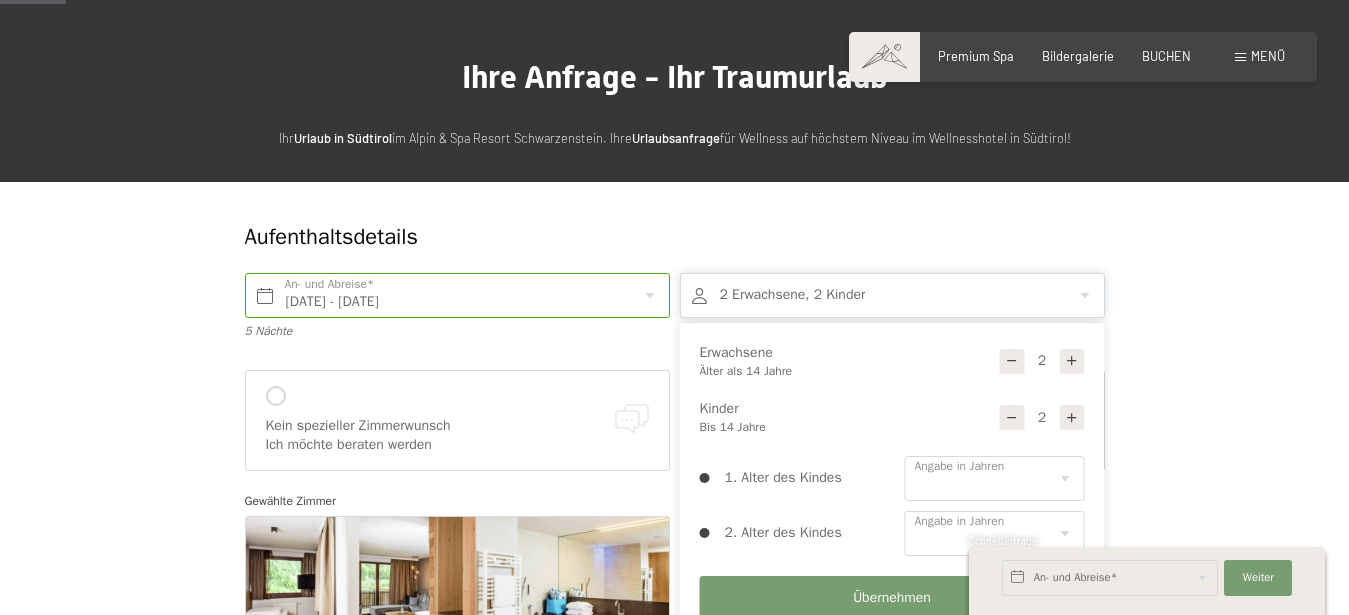 click at bounding box center (1072, 418) 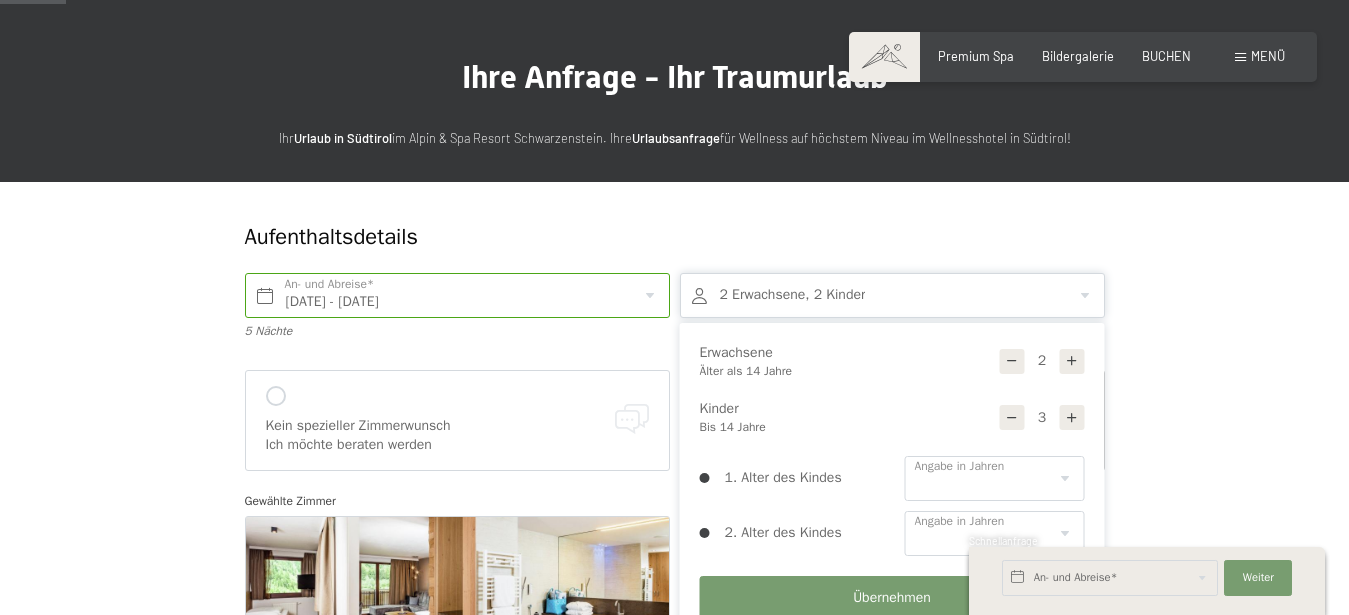 select 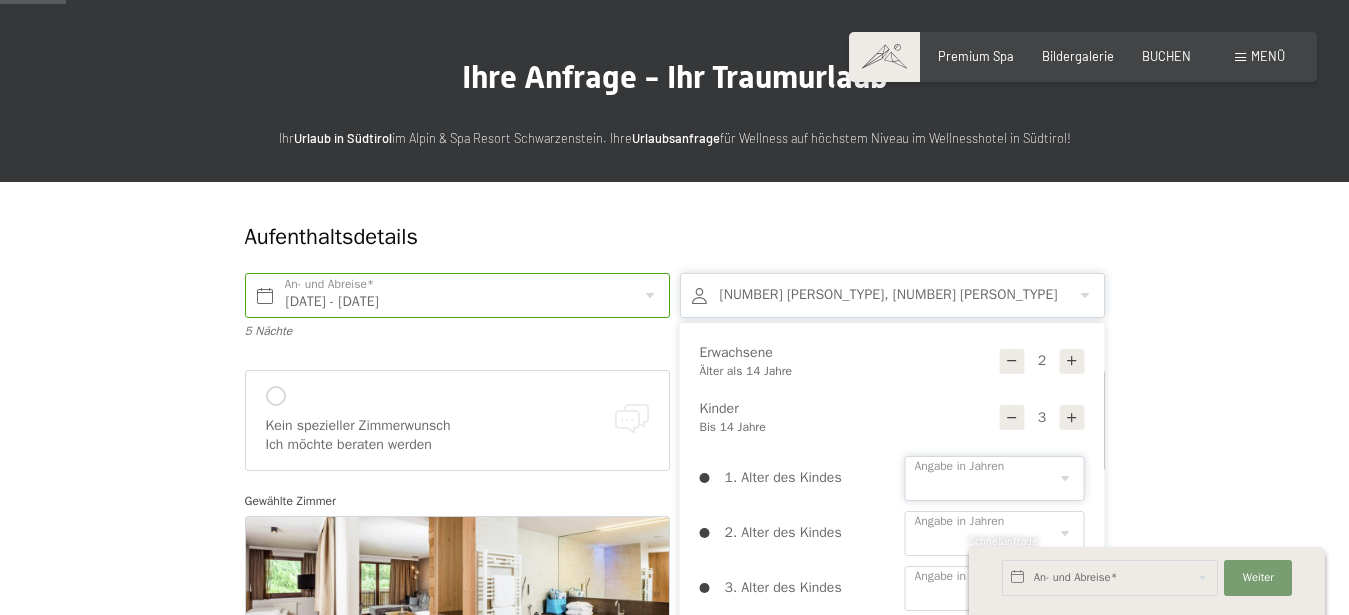 click on "0 1 2 3 4 5 6 7 8 9 10 11 12 13 14" at bounding box center [995, 478] 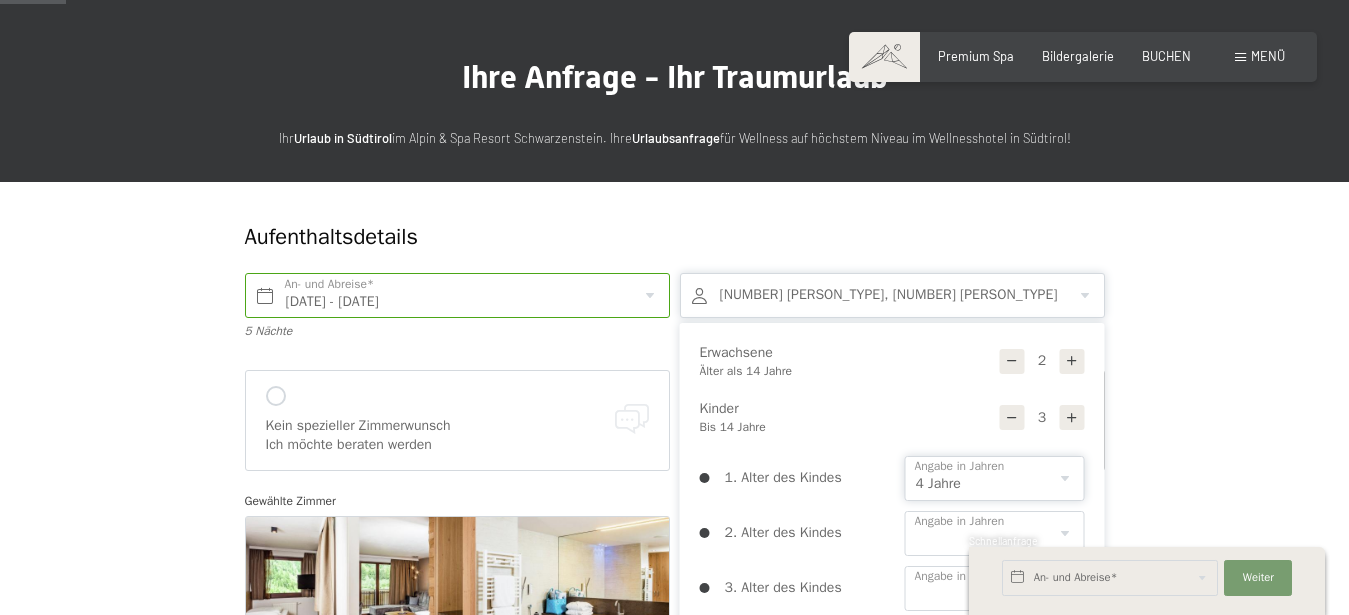 click on "4" 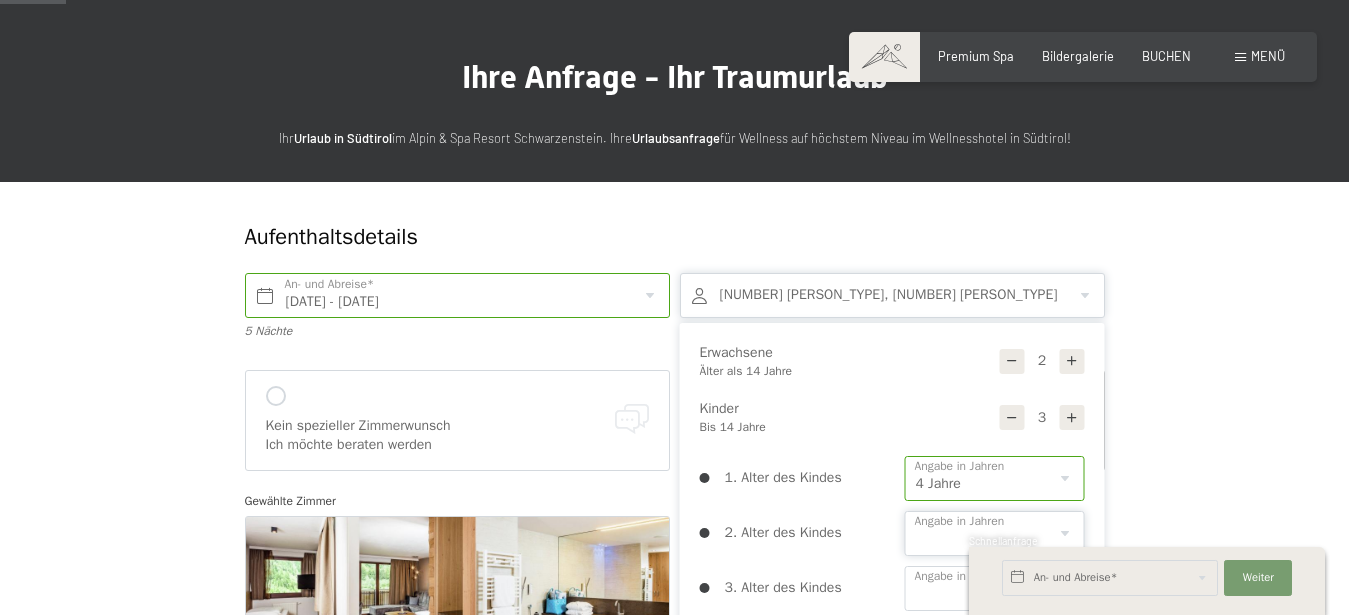 click on "0 1 2 3 4 5 6 7 8 9 10 11 12 13 14" at bounding box center (995, 533) 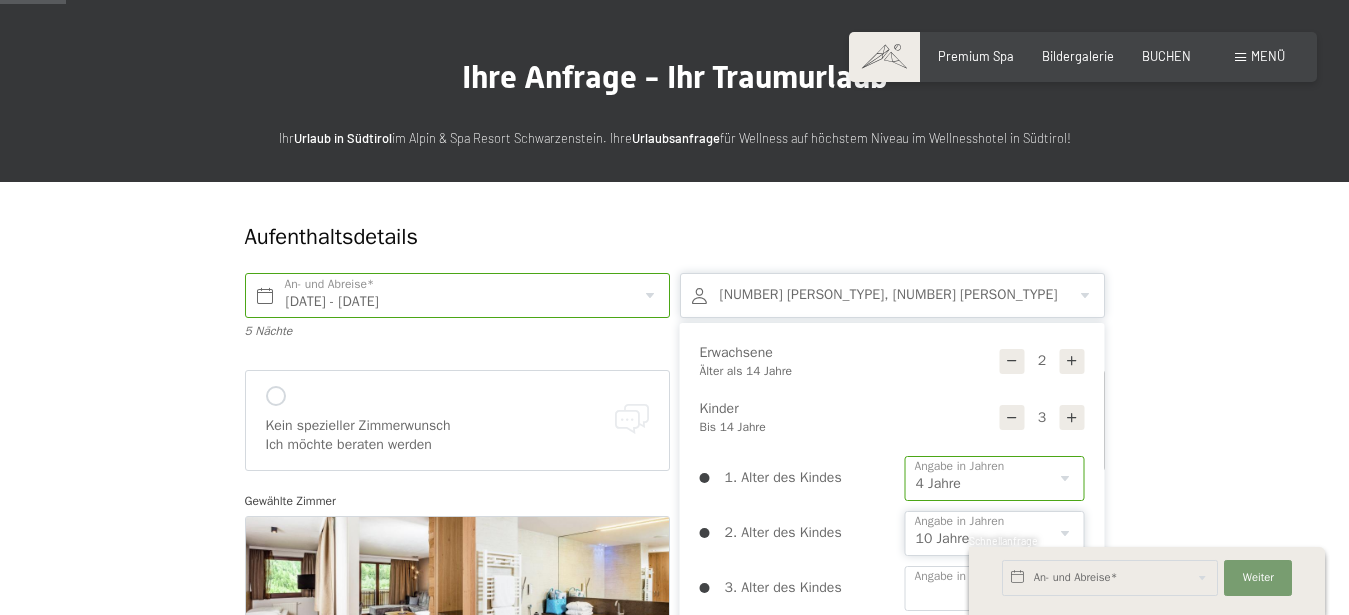 click on "10" 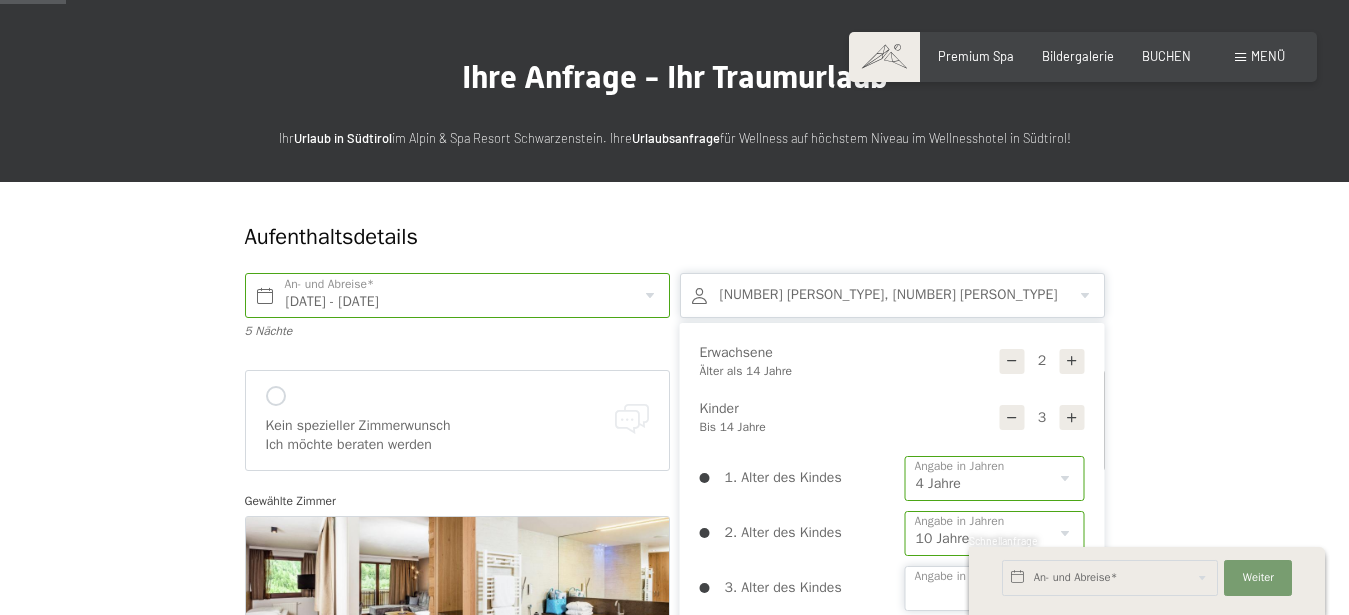 click on "0 1 2 3 4 5 6 7 8 9 10 11 12 13 14" at bounding box center [995, 588] 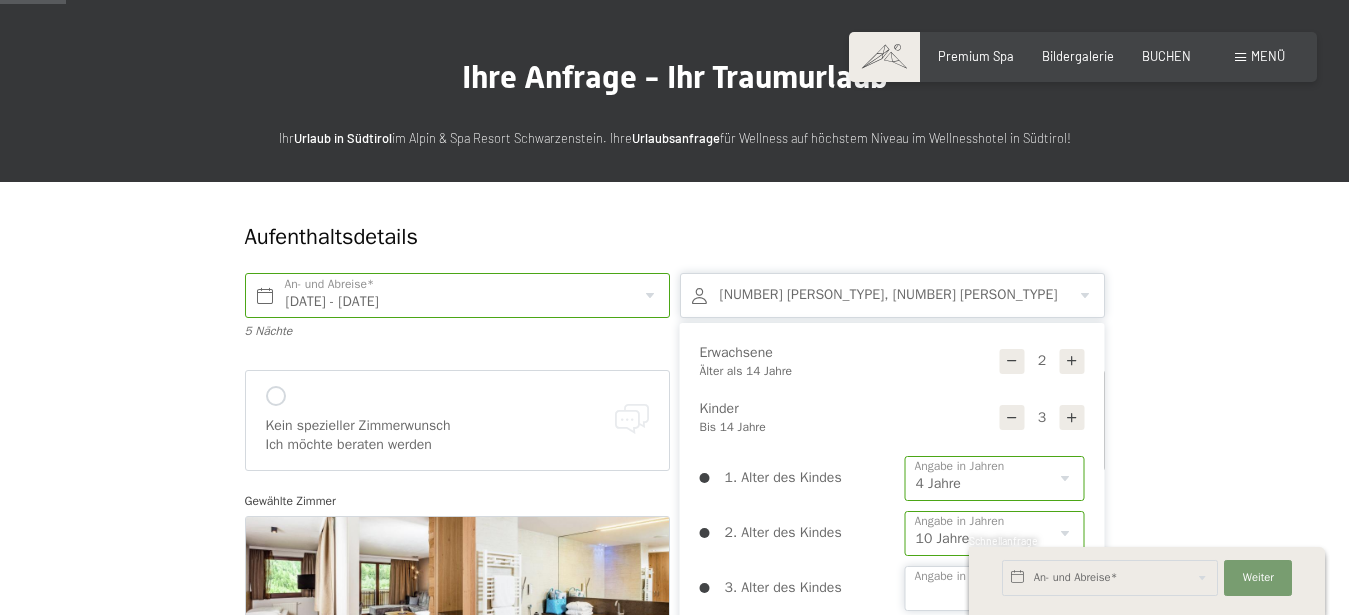 select on "12" 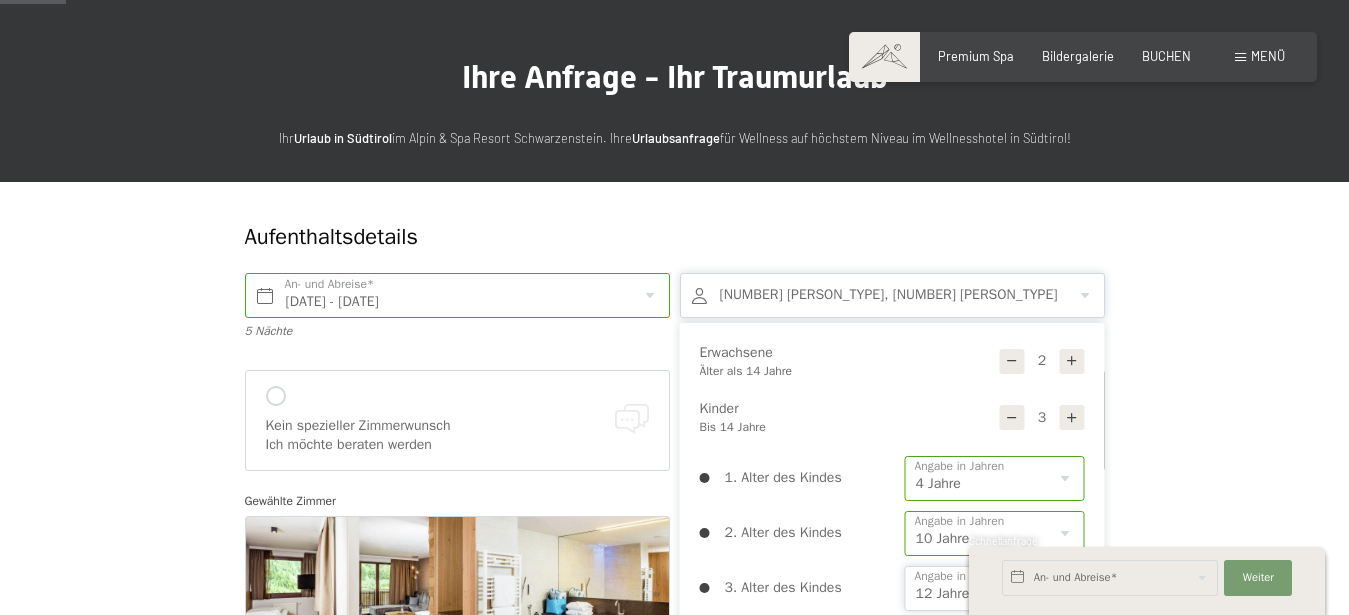 click on "12" 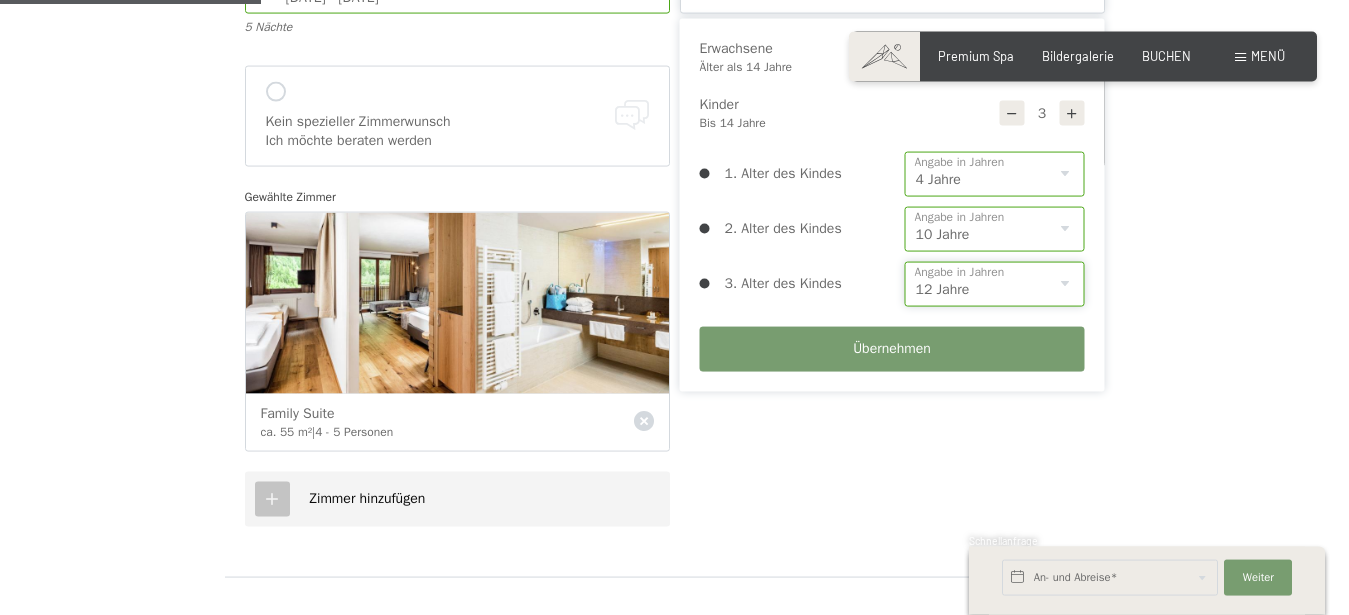 scroll, scrollTop: 408, scrollLeft: 0, axis: vertical 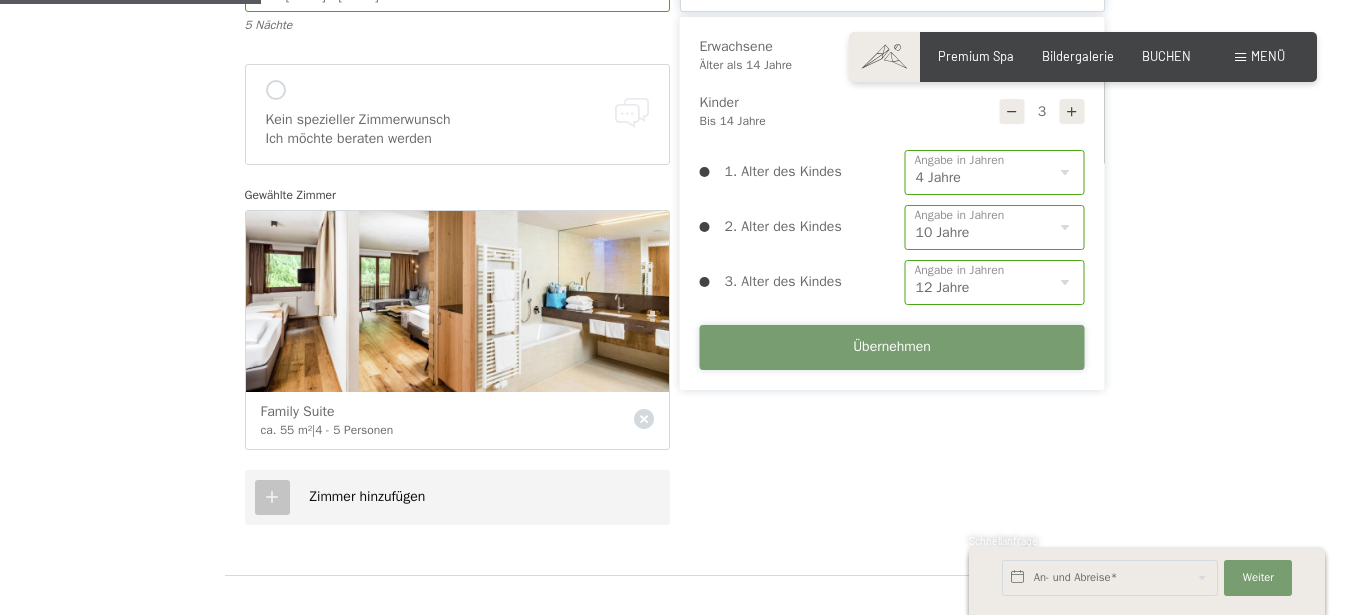 click on "Übernehmen" at bounding box center (892, 347) 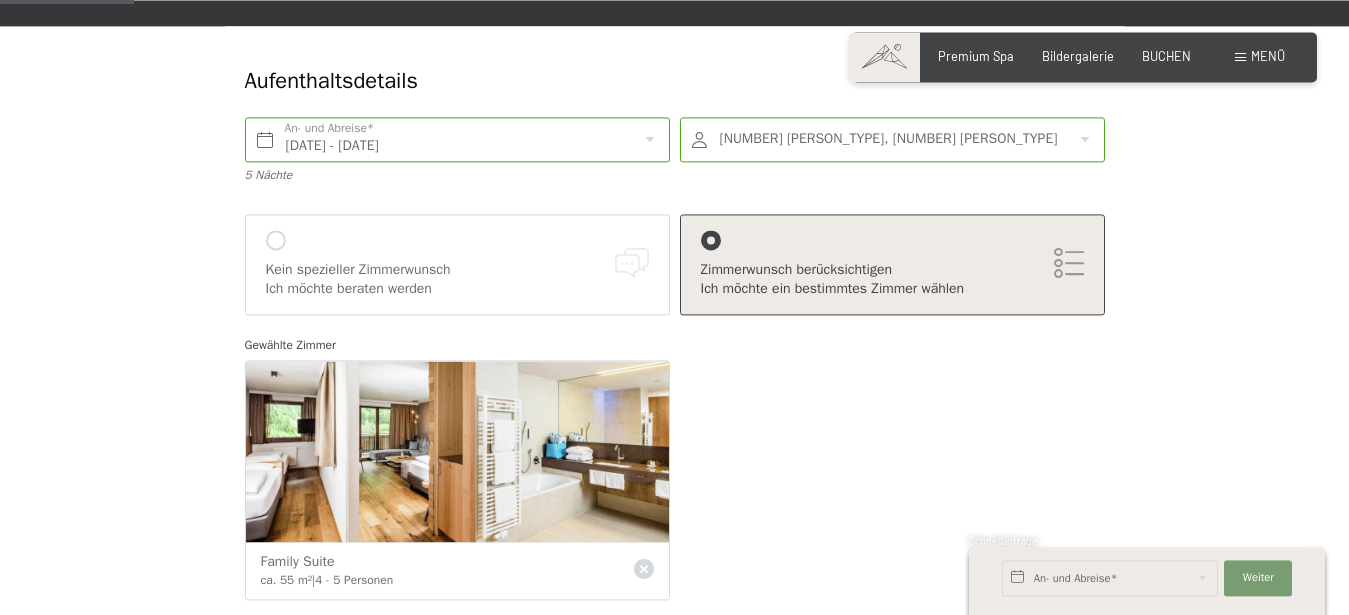 scroll, scrollTop: 204, scrollLeft: 0, axis: vertical 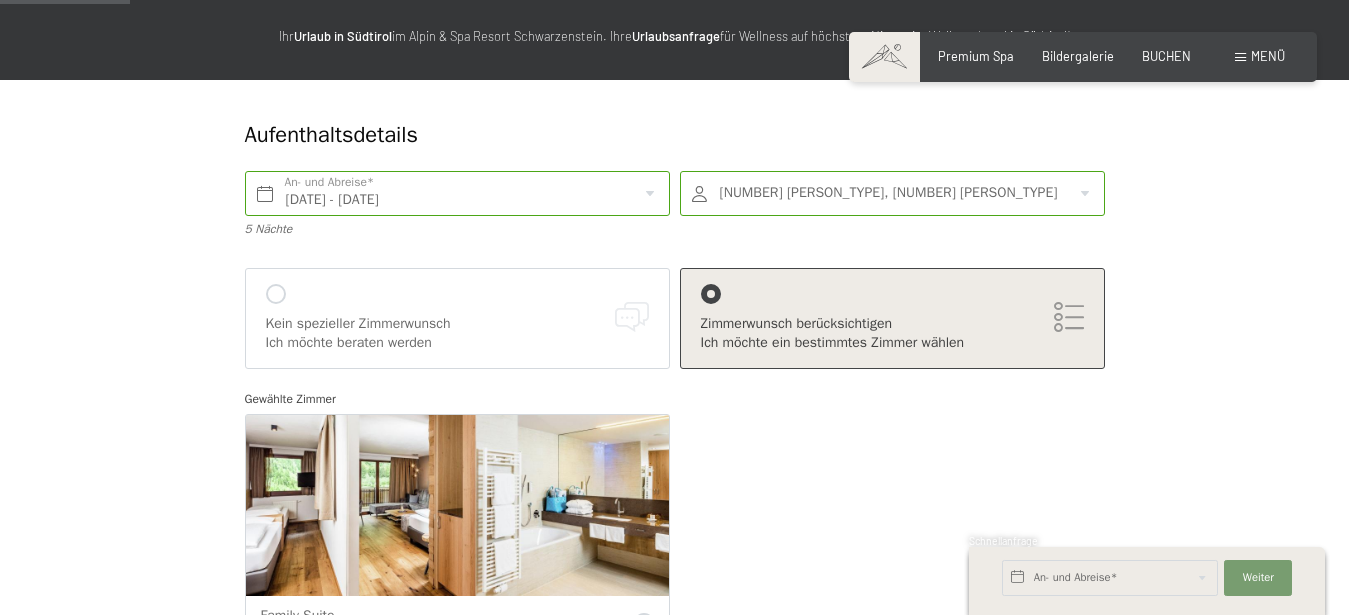 click on "Kein spezieller Zimmerwunsch Ich möchte beraten werden" at bounding box center (457, 318) 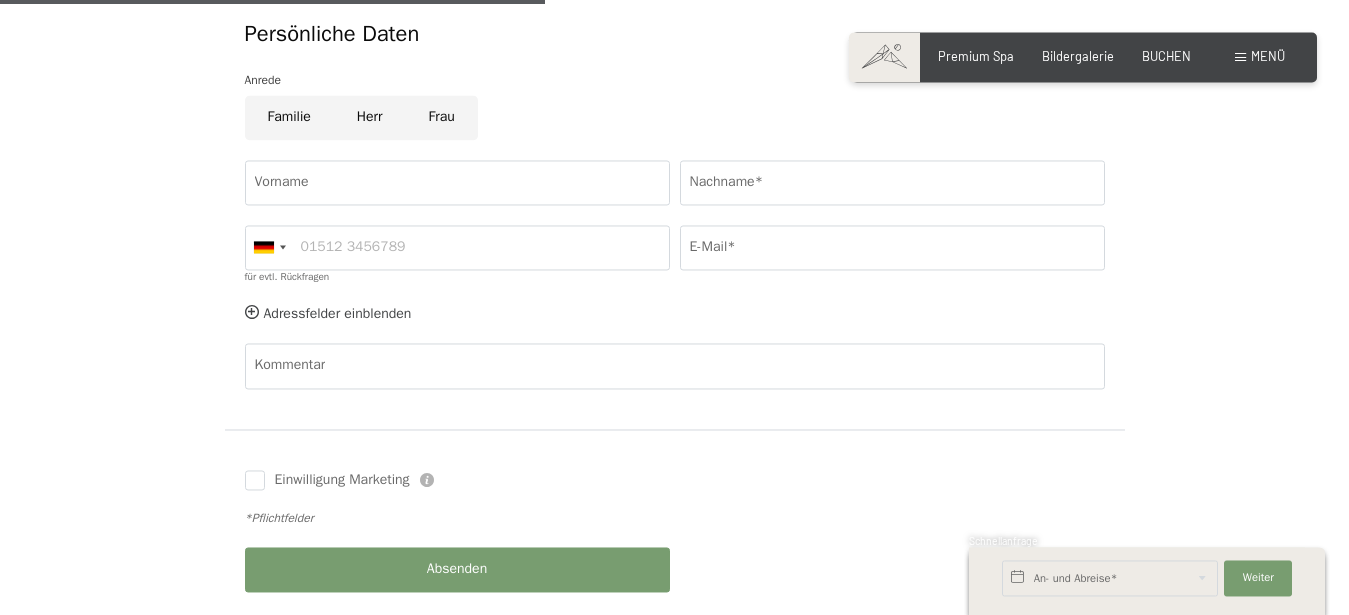 scroll, scrollTop: 714, scrollLeft: 0, axis: vertical 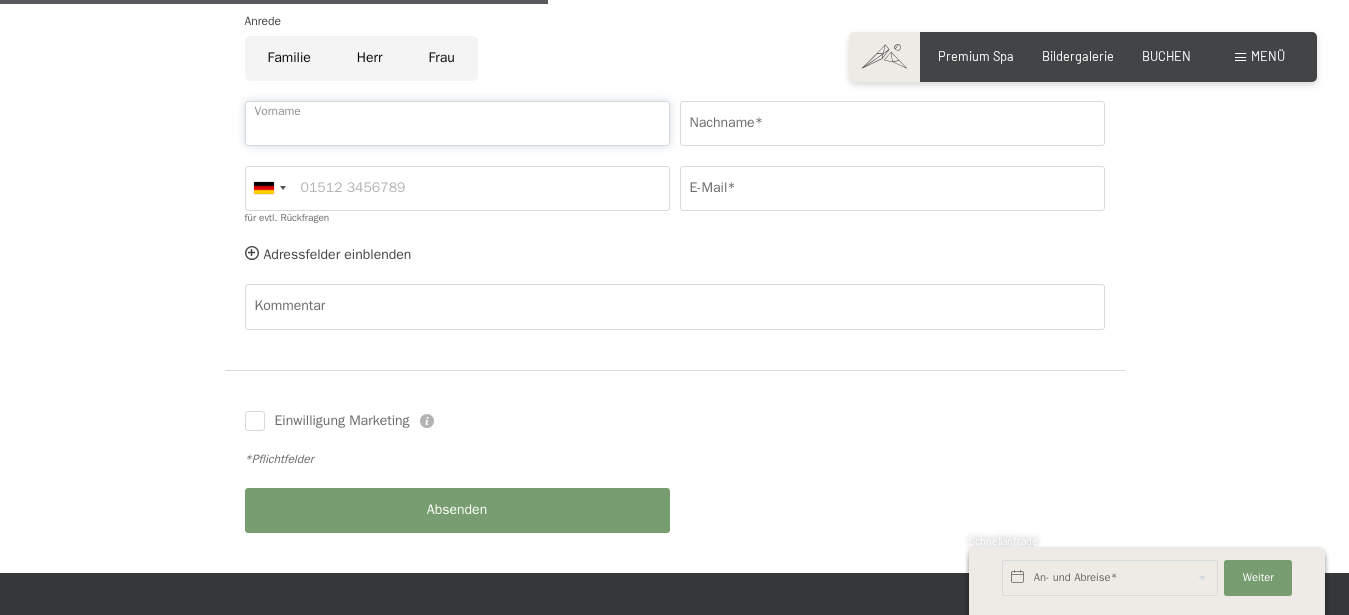 click on "Vorname" at bounding box center (457, 123) 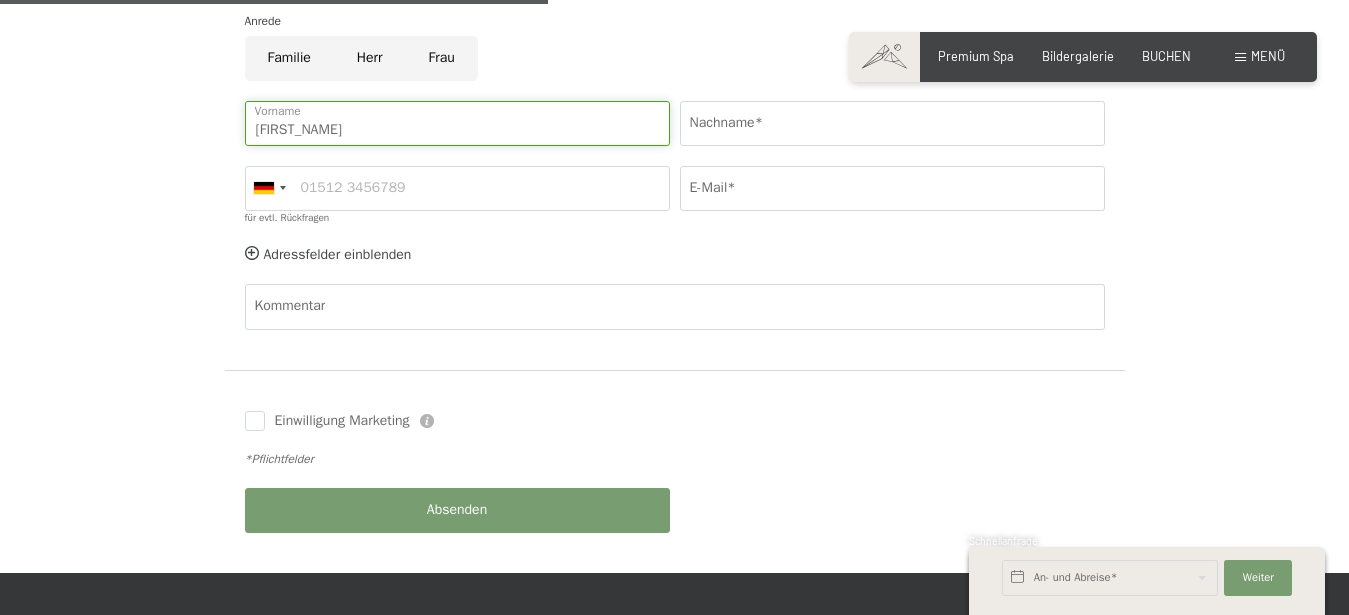 drag, startPoint x: 365, startPoint y: 128, endPoint x: 166, endPoint y: 150, distance: 200.21239 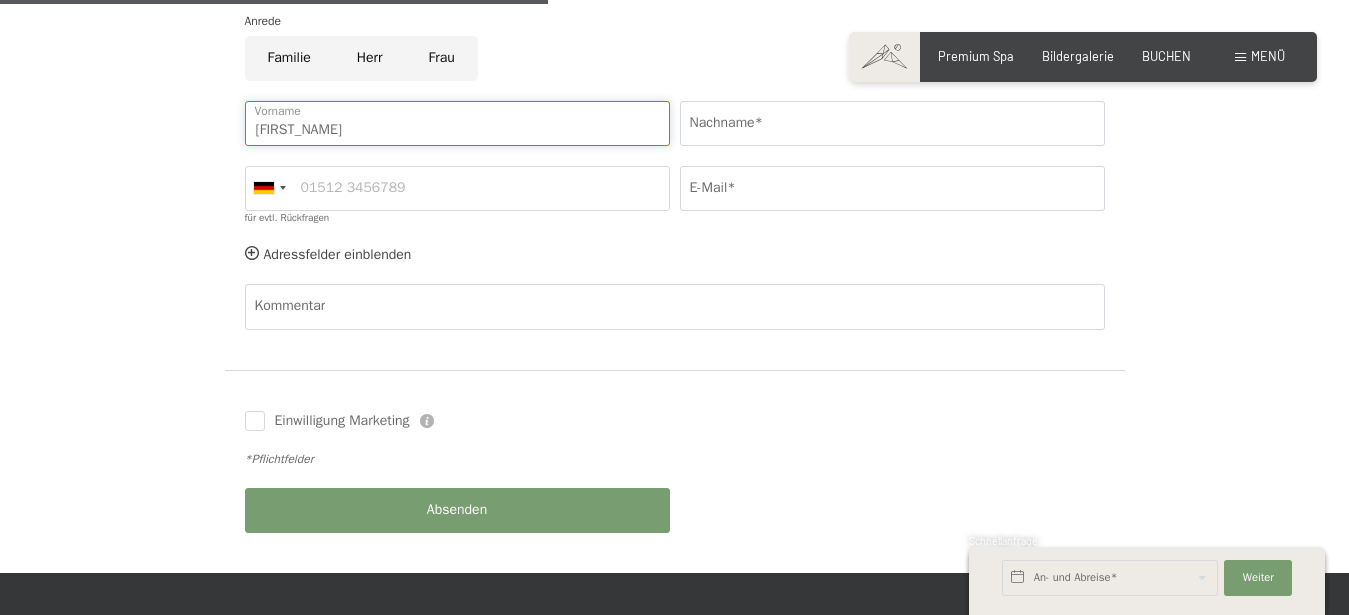 type on "Stefan" 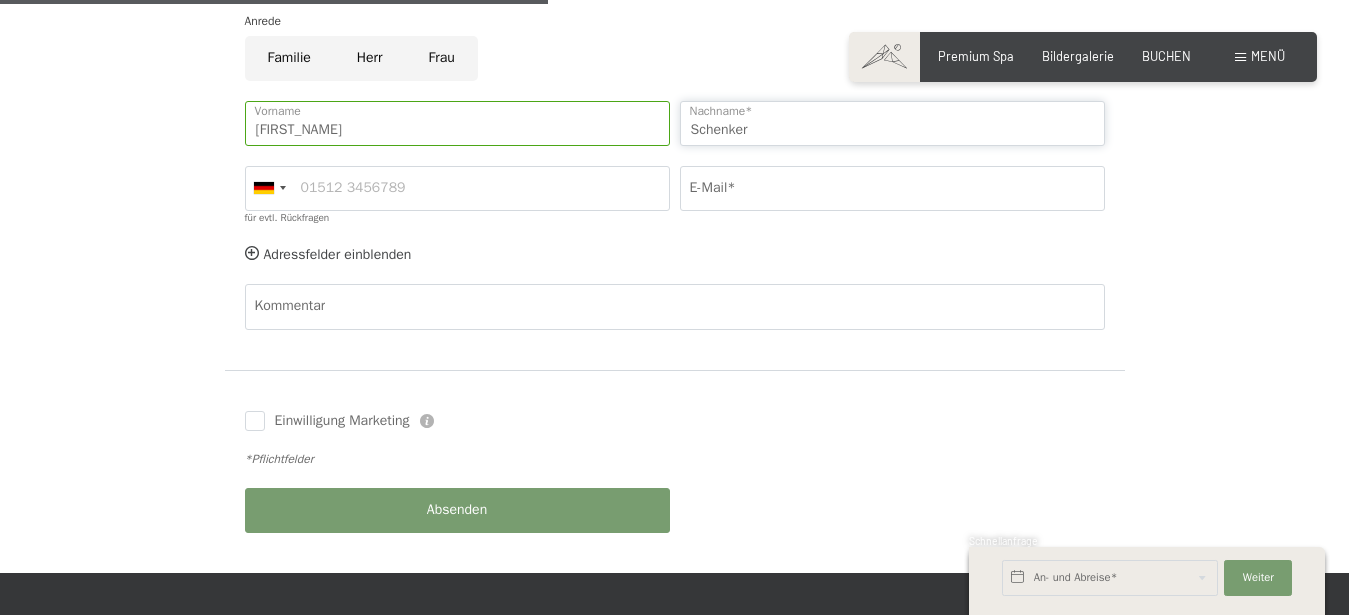 type on "Schenk" 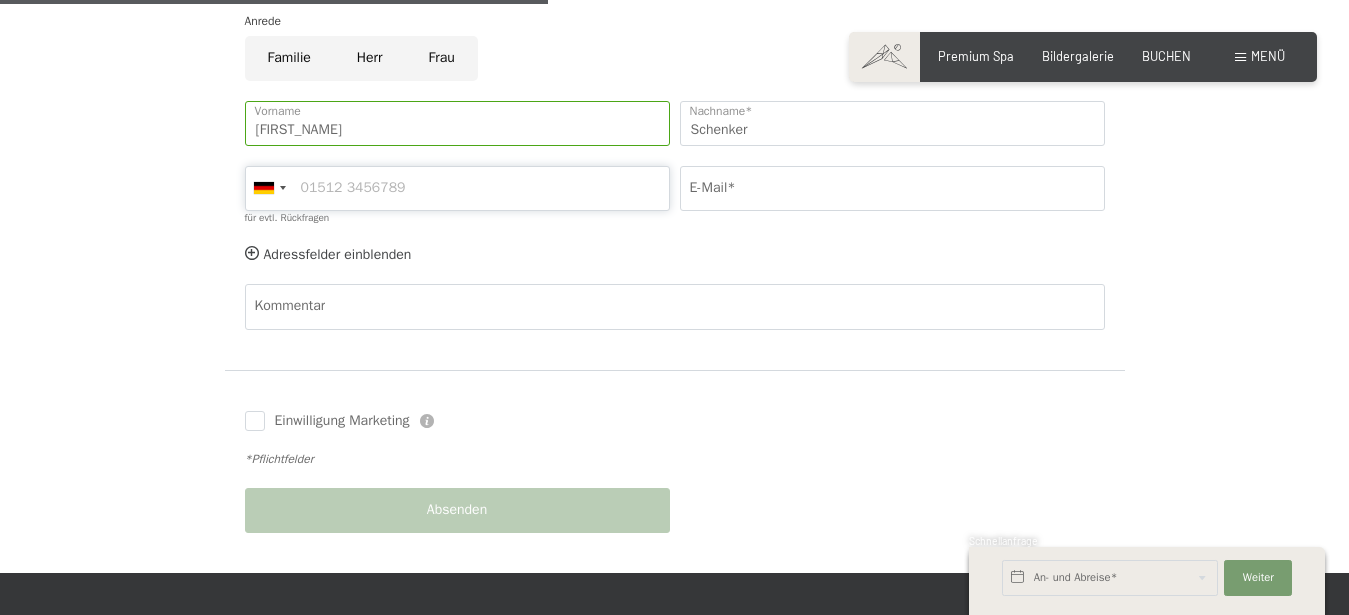 click on "für evtl. Rückfragen" at bounding box center (457, 188) 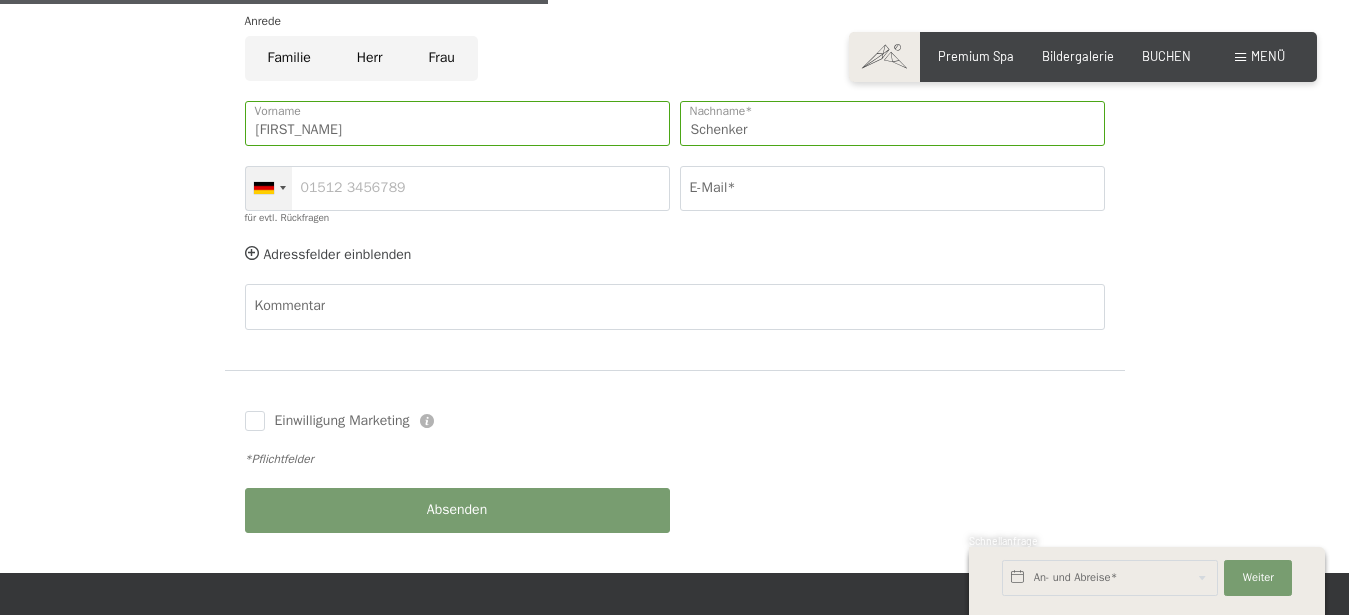 click at bounding box center (283, 188) 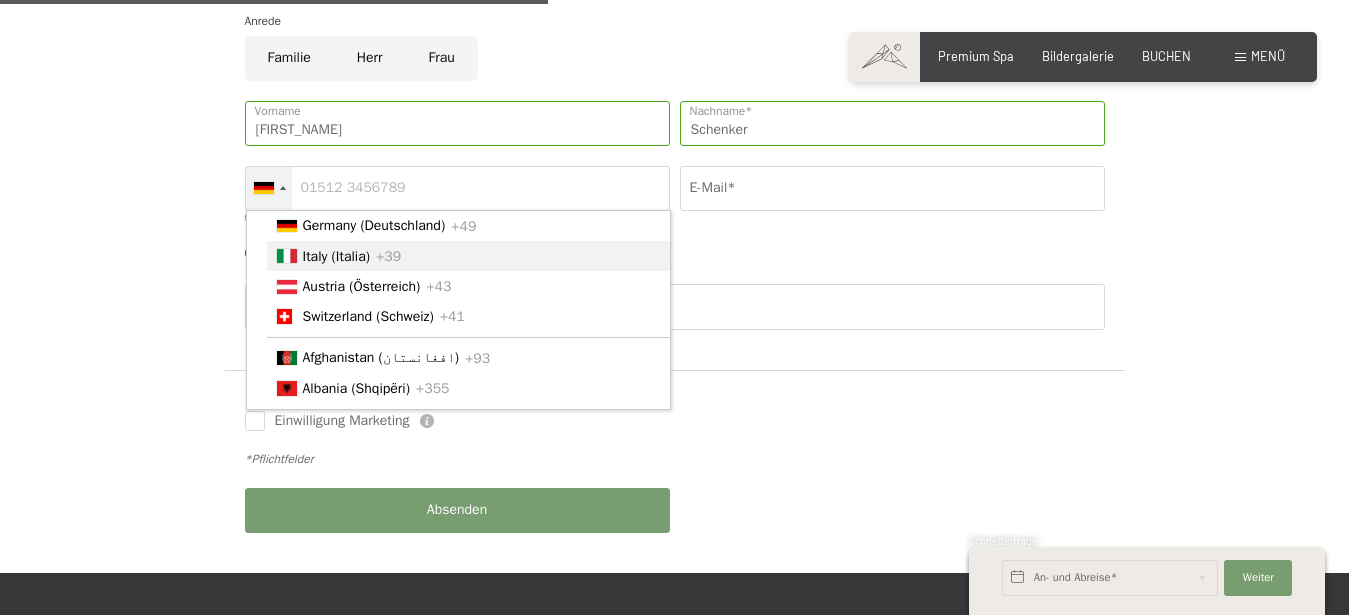 click on "Italy (Italia)" at bounding box center [336, 256] 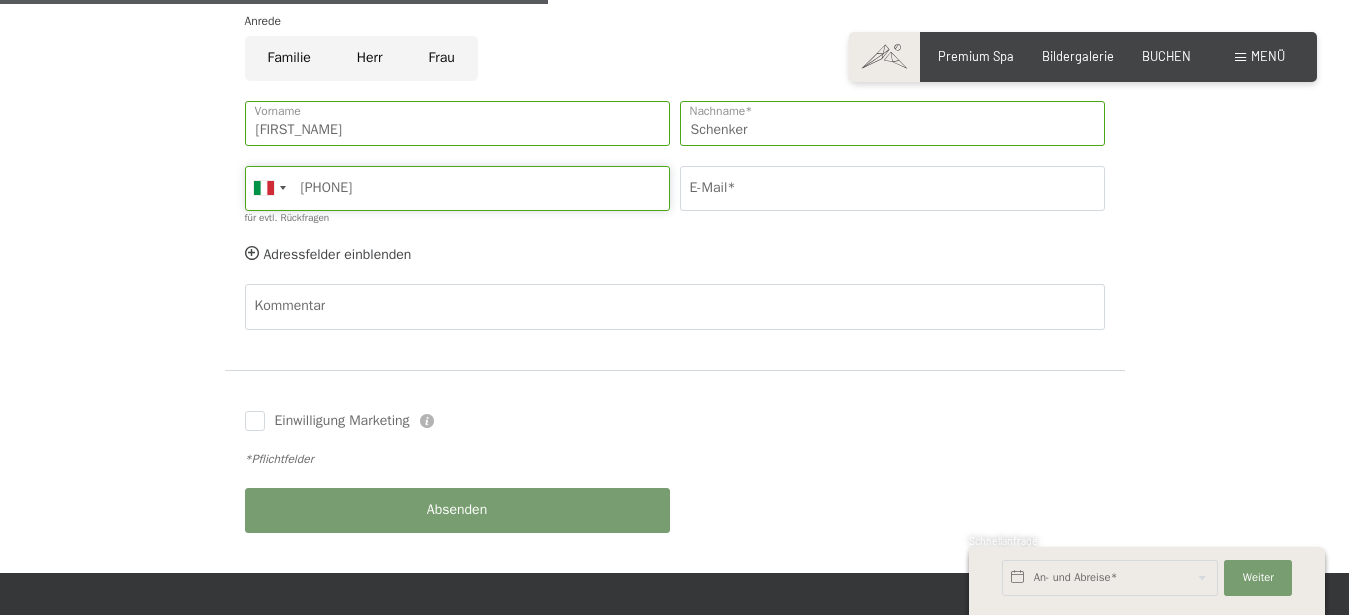 type on "3386353022" 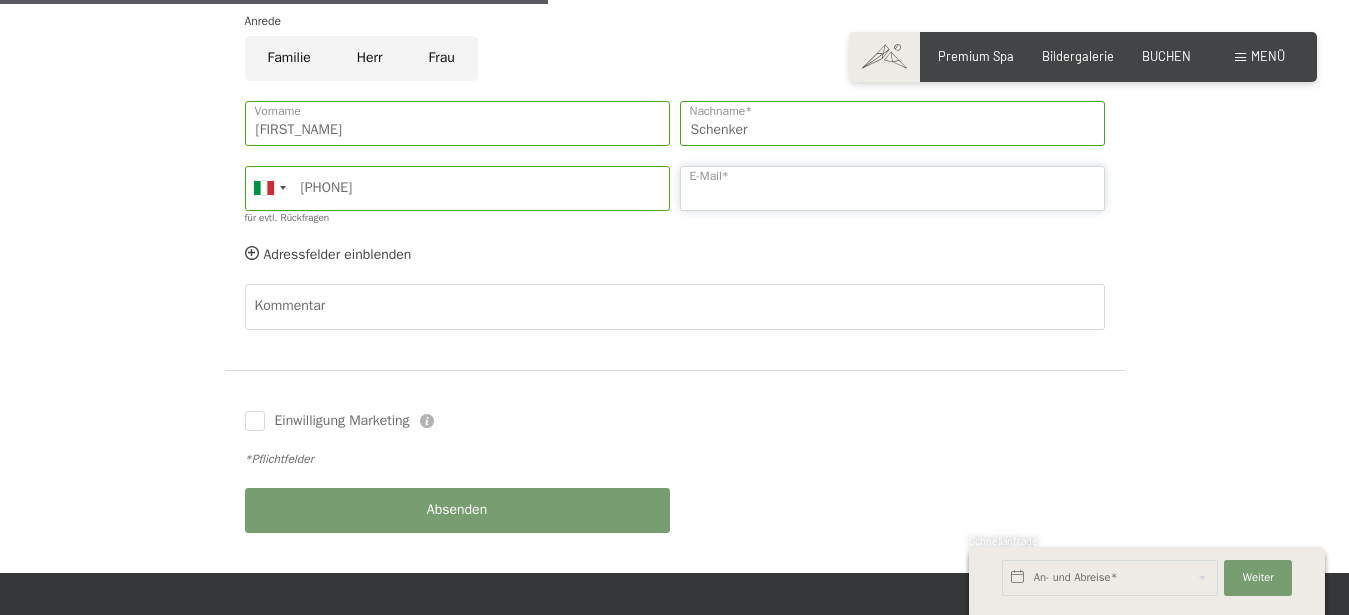click on "E-Mail*" at bounding box center [892, 188] 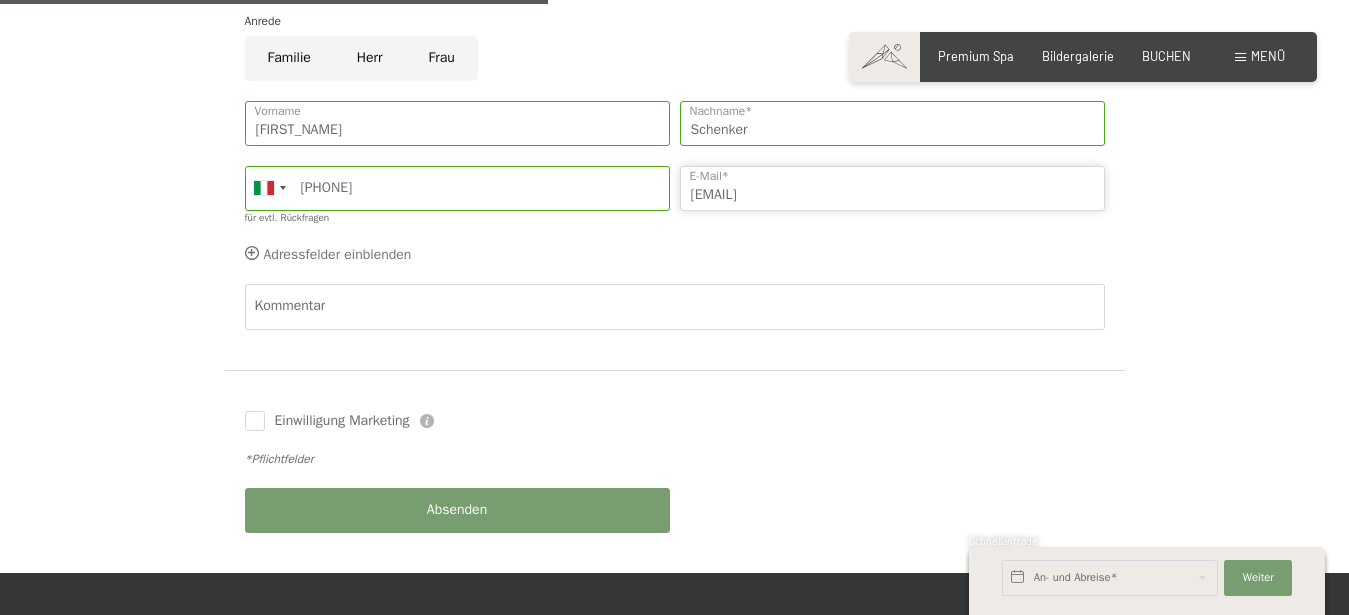 type on "birgit.goller@hotmail.com" 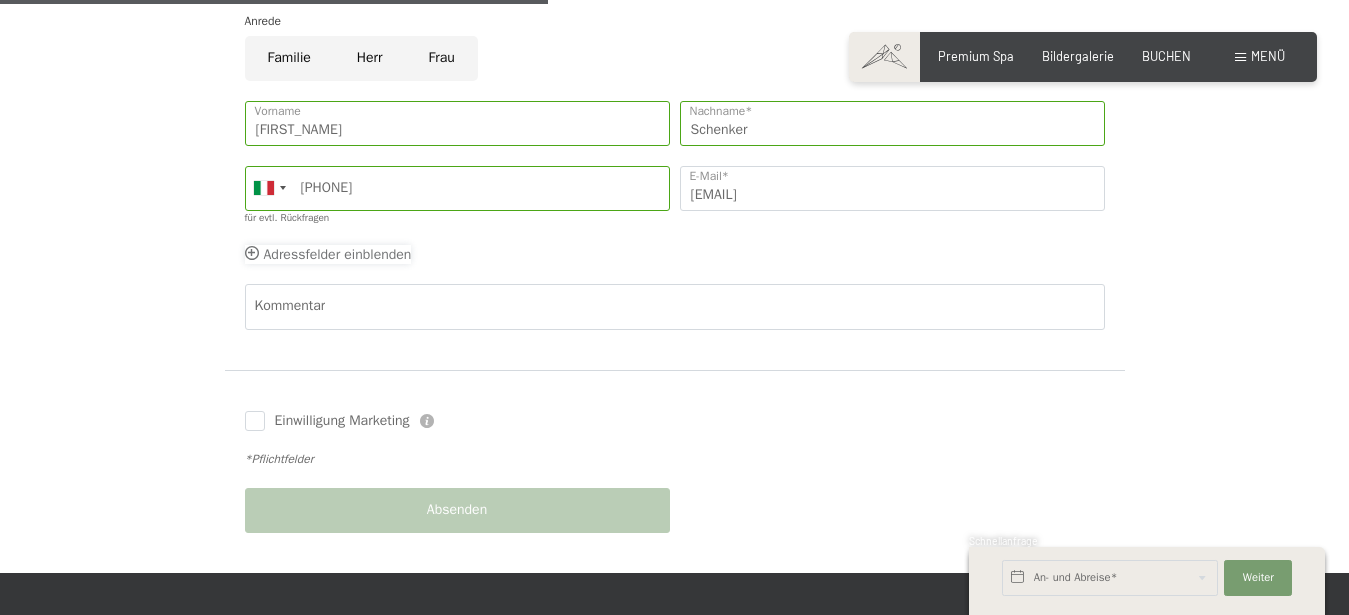 click at bounding box center (252, 253) 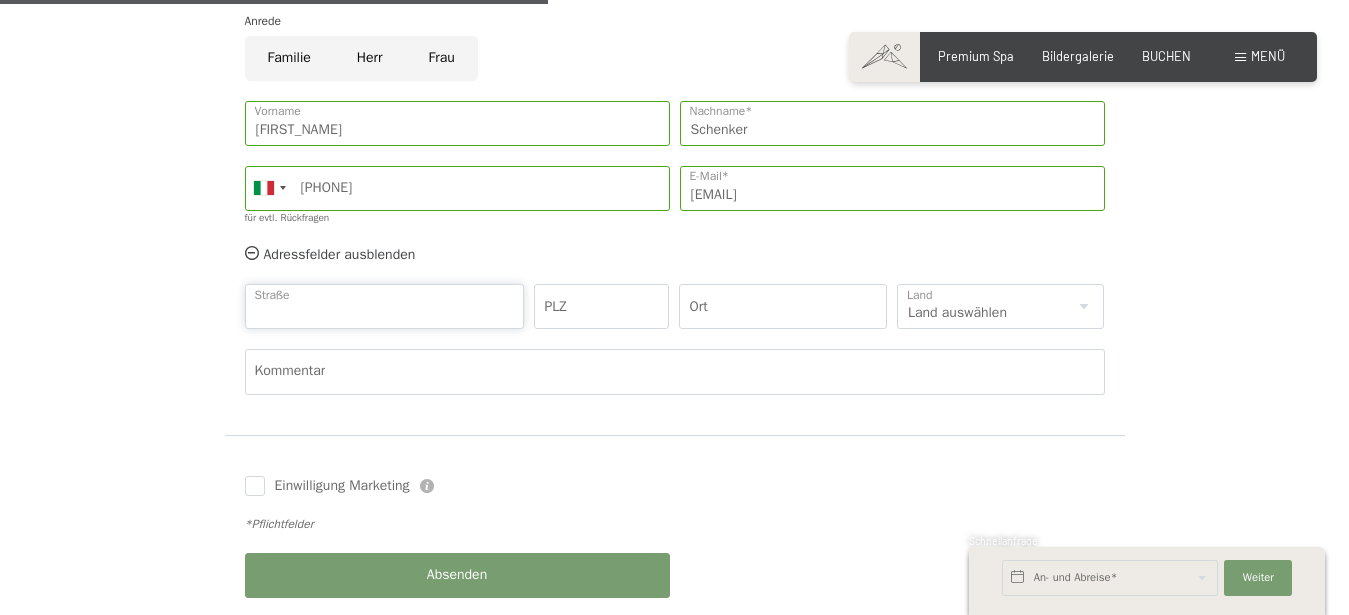 click on "Straße" at bounding box center (385, 306) 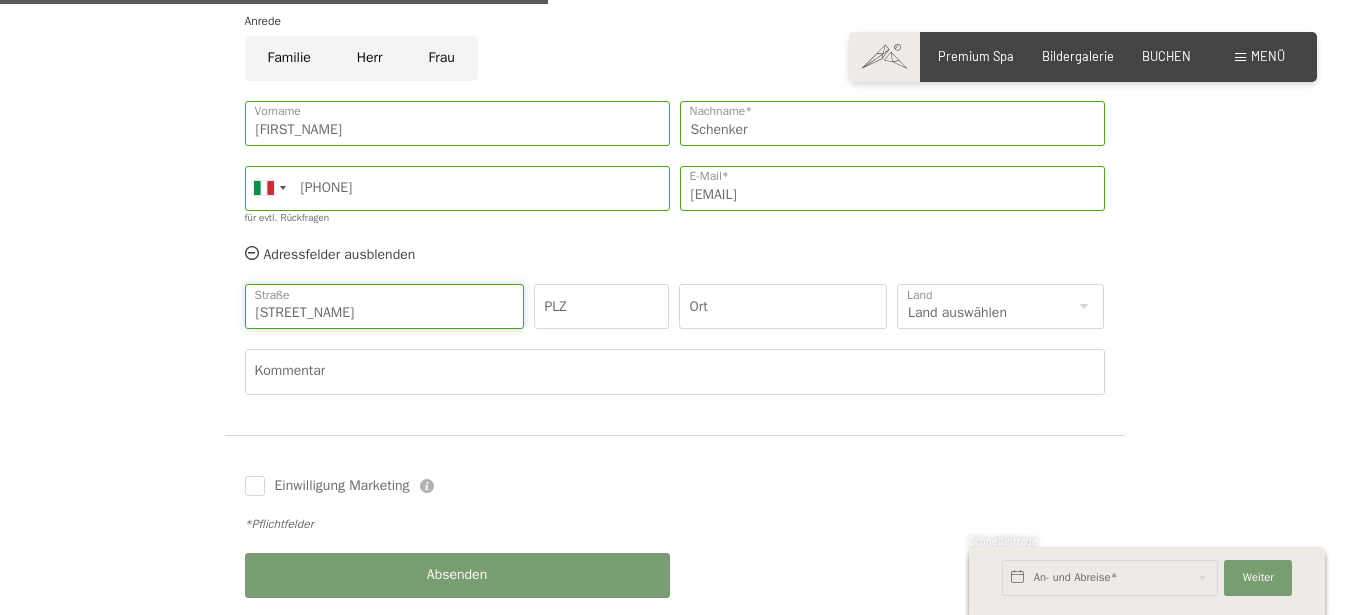 click on "Marinzenweg" at bounding box center (385, 306) 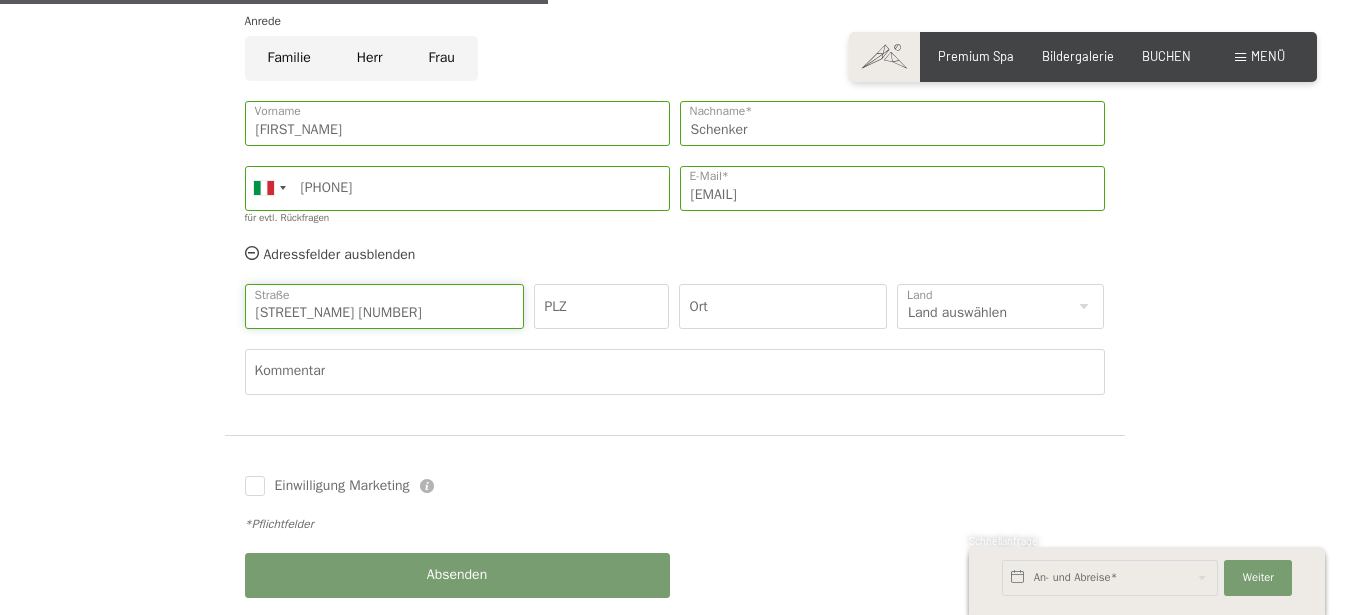 type on "Marinzenweg 32" 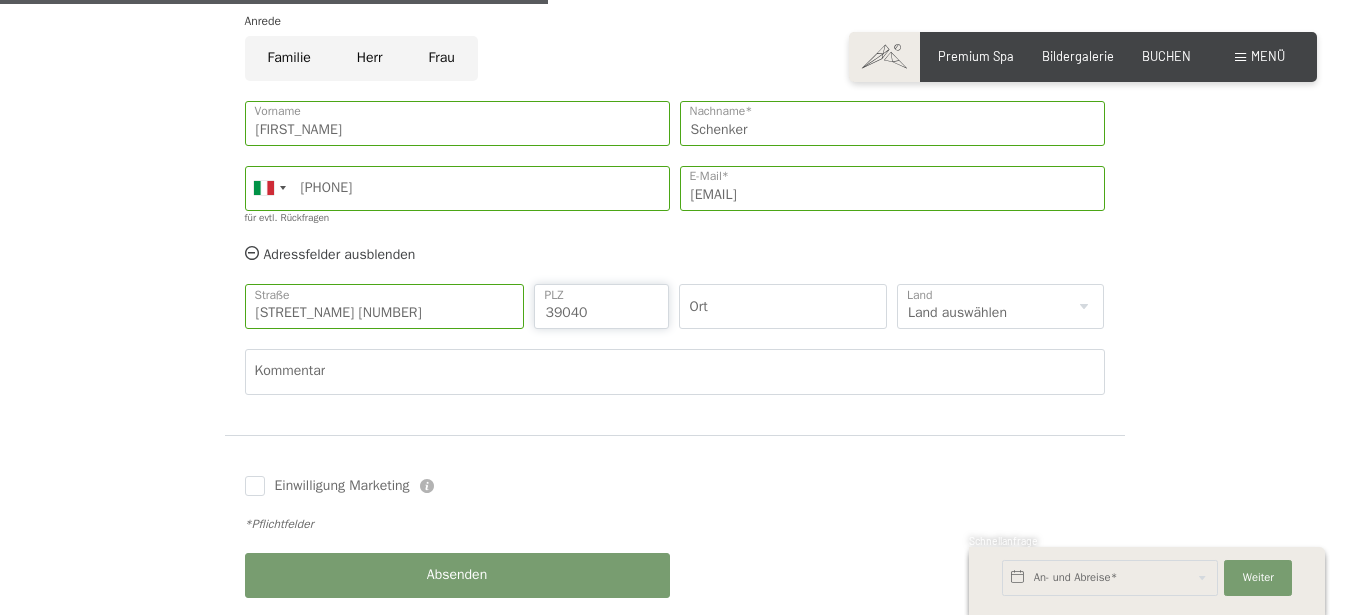 type on "39040" 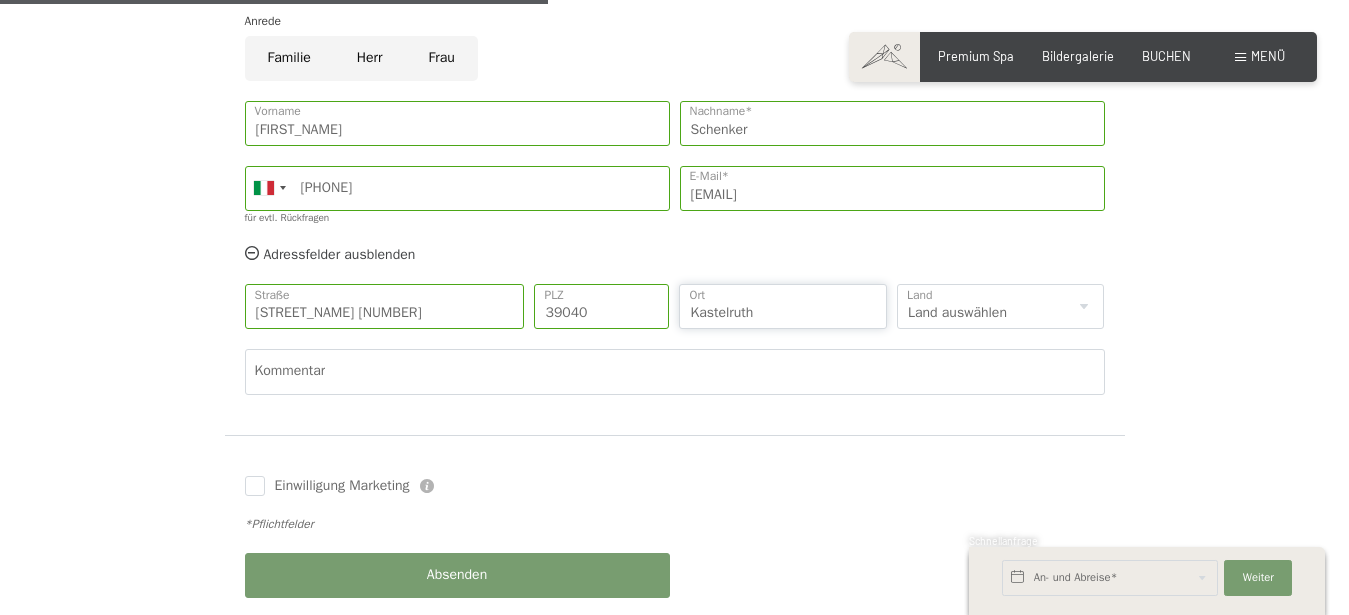 type on "Kastelruth" 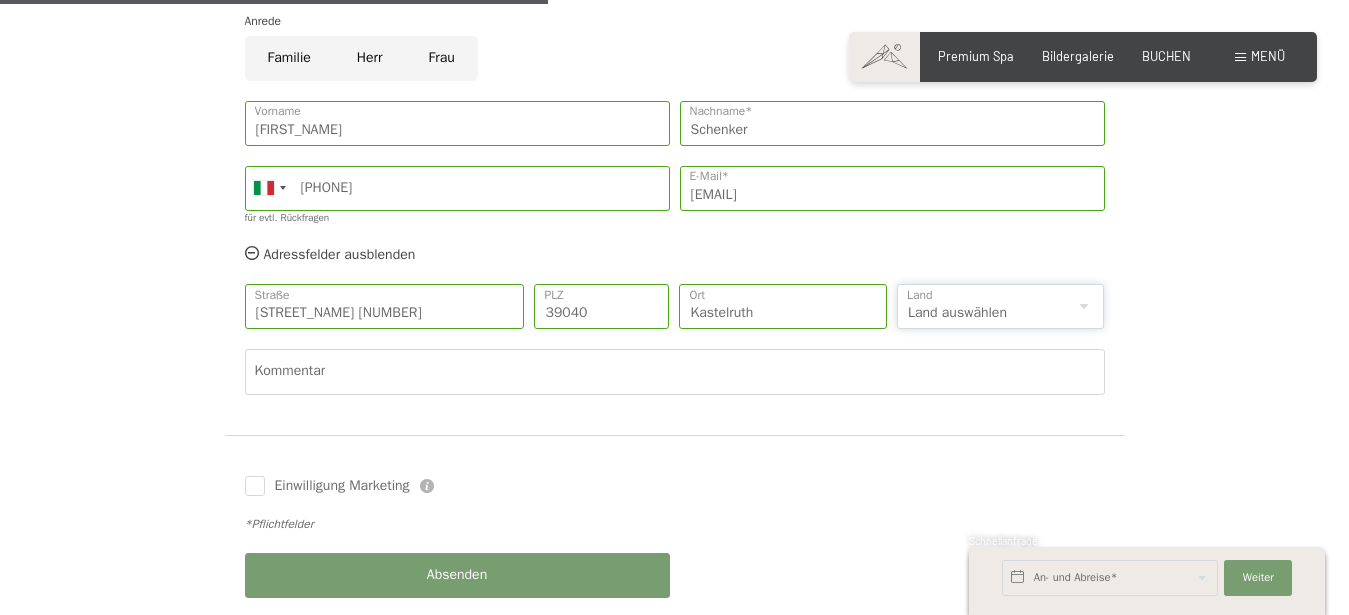 click on "Land auswählen Deutschland Italien Österreich Schweiz Vereinigtes Königreich ------------------------------------ Afghanistan Ägypten Ålandinseln Albanien Algerien Amerikanisch-Samoa Amerikanische Jungferninseln Amerikanische Überseeinseln Andorra Angola Anguilla Antarktis Antigua und Barbuda Äquatorialguinea Argentinien Armenien Aruba Aserbaidschan Äthiopien Australien Bahamas Bahrain Bangladesch Barbados Belarus Belgien Belize Benin Bermuda Bhutan Bolivien Bonaire, Sint Eustatius und Saba Bosnien und Herzegowina Botsuana Bouvetinsel Brasilien Britische Jungferninseln Britisches Territorium im Indischen Ozean Brunei Darussalam Bulgarien Burkina Faso Burundi Cabo Verde Chile China Cookinseln Costa Rica Côte d’Ivoire Curaçao Dänemark Dominica Dominikanische Republik Dschibuti Ecuador El Salvador Eritrea Estland Eswatini Falklandinseln Färöer Fidschi Finnland Frankreich Französisch-Guayana Französisch-Polynesien Französische Süd- und Antarktisgebiete Gabun Gambia Georgien Ghana Gibraltar Guam" at bounding box center (1001, 306) 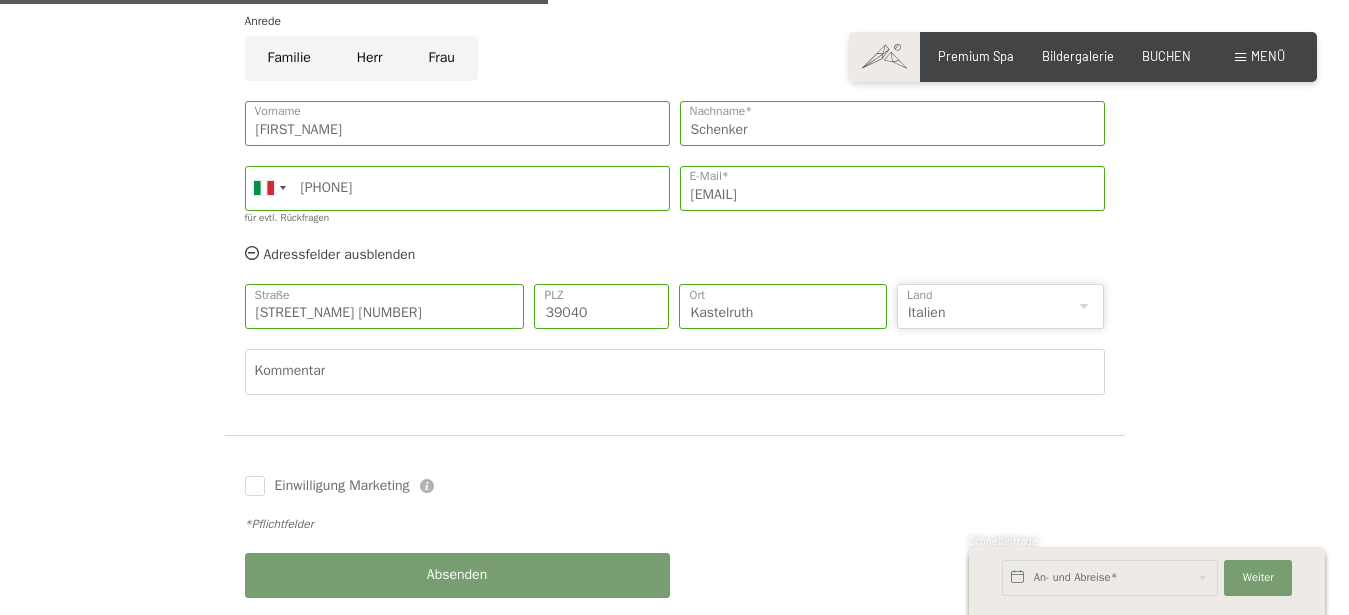 click on "Italien" 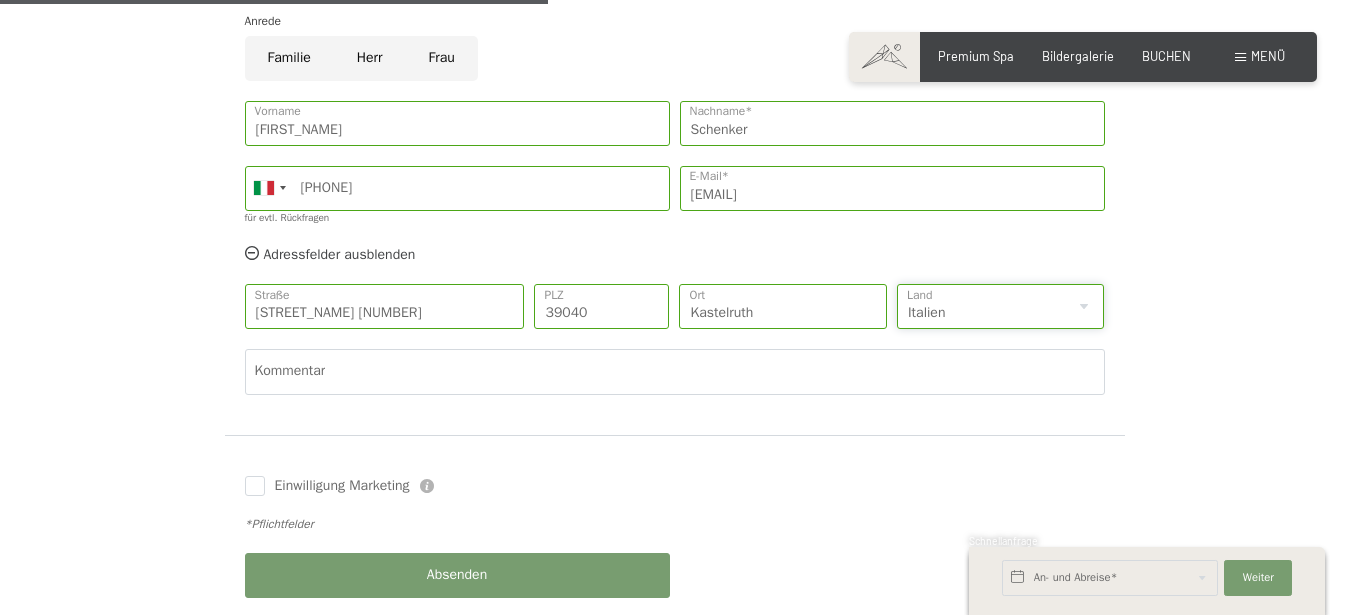 click on "Land auswählen Deutschland Italien Österreich Schweiz Vereinigtes Königreich ------------------------------------ Afghanistan Ägypten Ålandinseln Albanien Algerien Amerikanisch-Samoa Amerikanische Jungferninseln Amerikanische Überseeinseln Andorra Angola Anguilla Antarktis Antigua und Barbuda Äquatorialguinea Argentinien Armenien Aruba Aserbaidschan Äthiopien Australien Bahamas Bahrain Bangladesch Barbados Belarus Belgien Belize Benin Bermuda Bhutan Bolivien Bonaire, Sint Eustatius und Saba Bosnien und Herzegowina Botsuana Bouvetinsel Brasilien Britische Jungferninseln Britisches Territorium im Indischen Ozean Brunei Darussalam Bulgarien Burkina Faso Burundi Cabo Verde Chile China Cookinseln Costa Rica Côte d’Ivoire Curaçao Dänemark Dominica Dominikanische Republik Dschibuti Ecuador El Salvador Eritrea Estland Eswatini Falklandinseln Färöer Fidschi Finnland Frankreich Französisch-Guayana Französisch-Polynesien Französische Süd- und Antarktisgebiete Gabun Gambia Georgien Ghana Gibraltar Guam" at bounding box center (1001, 306) 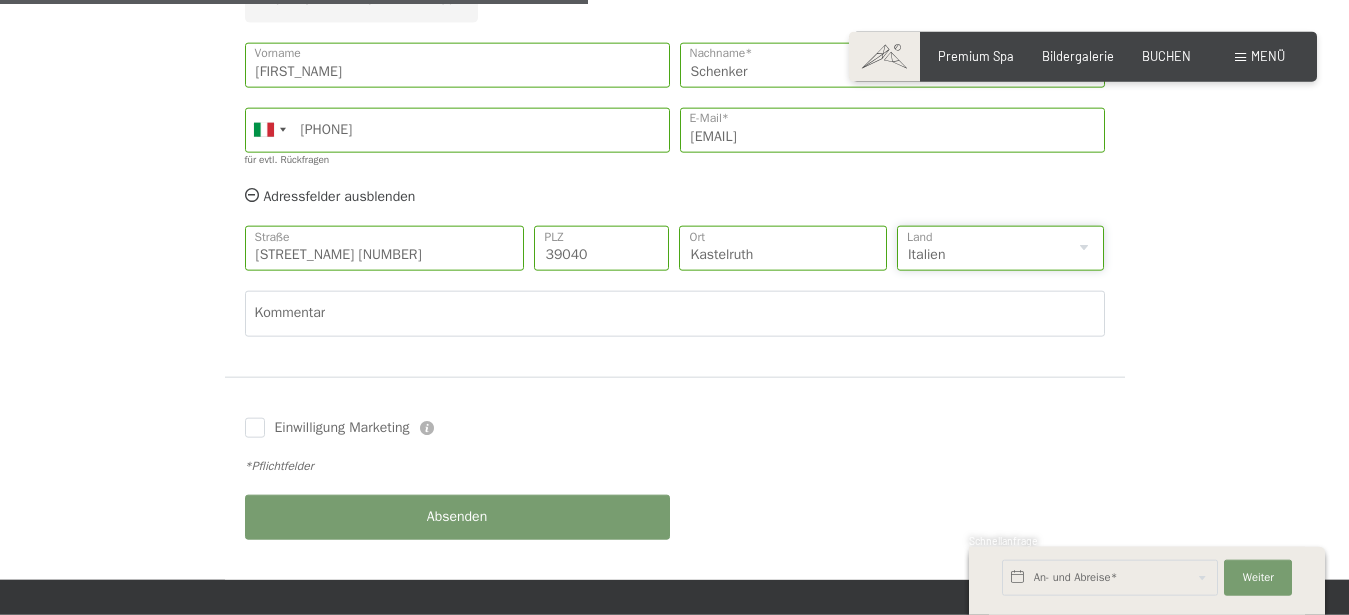 scroll, scrollTop: 816, scrollLeft: 0, axis: vertical 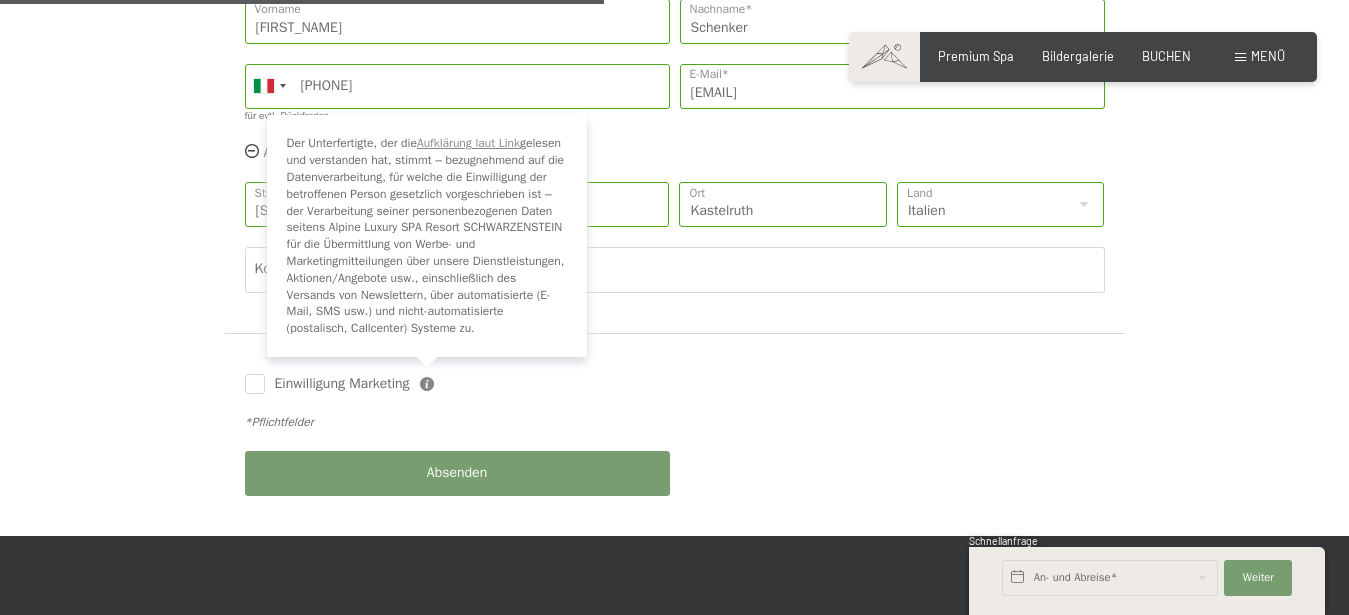 click at bounding box center [427, 384] 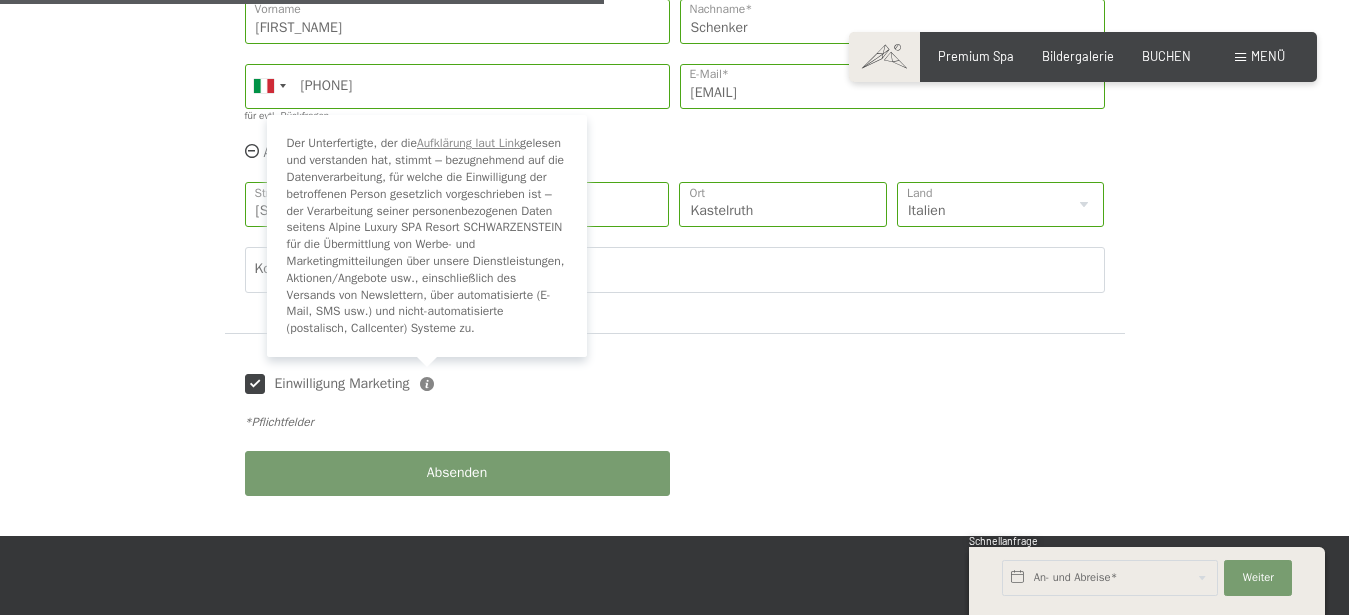 click at bounding box center (427, 384) 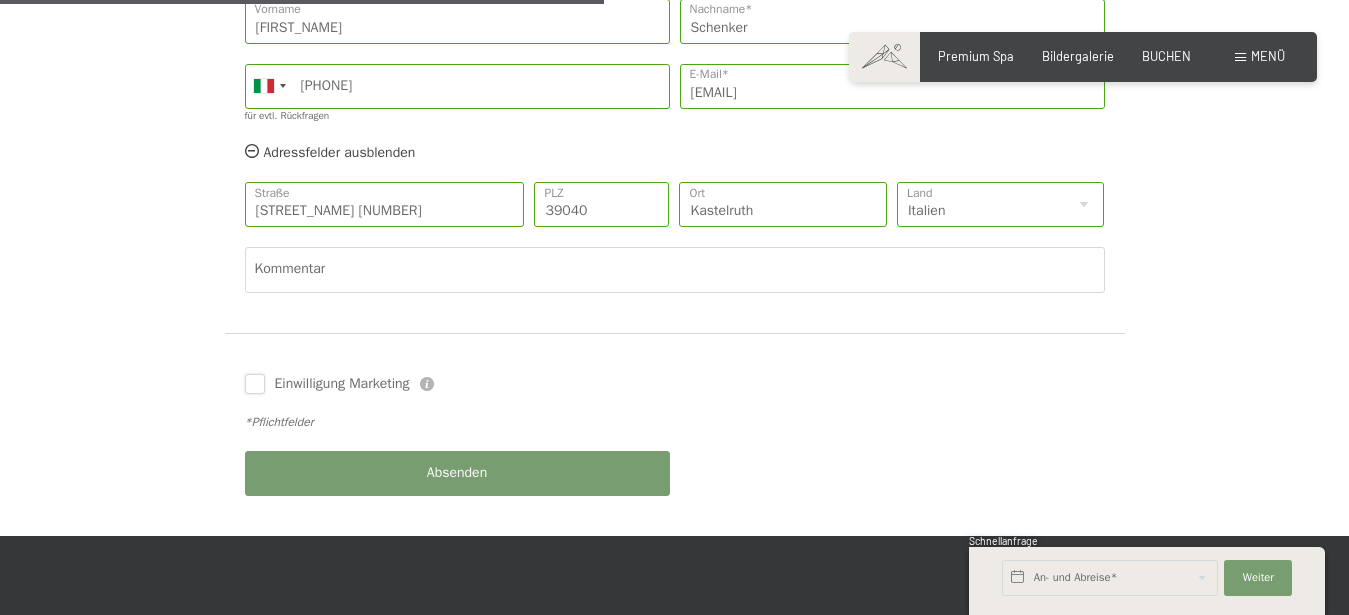 click on "Einwilligung Marketing" at bounding box center (255, 384) 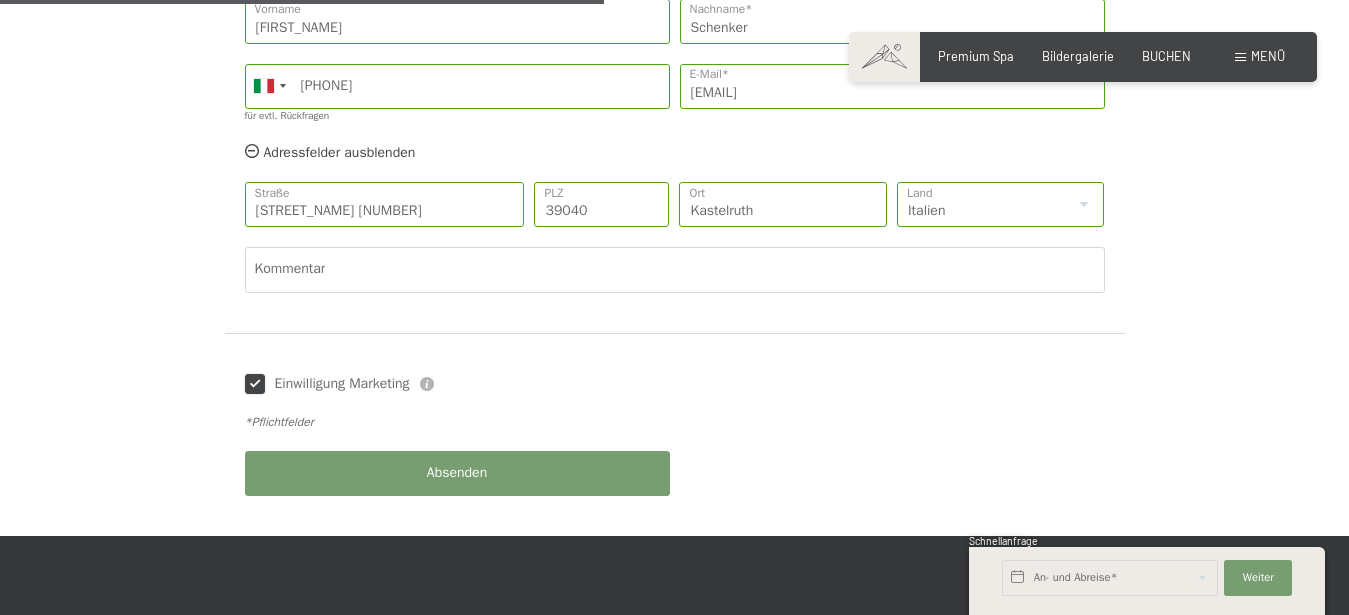 checkbox on "true" 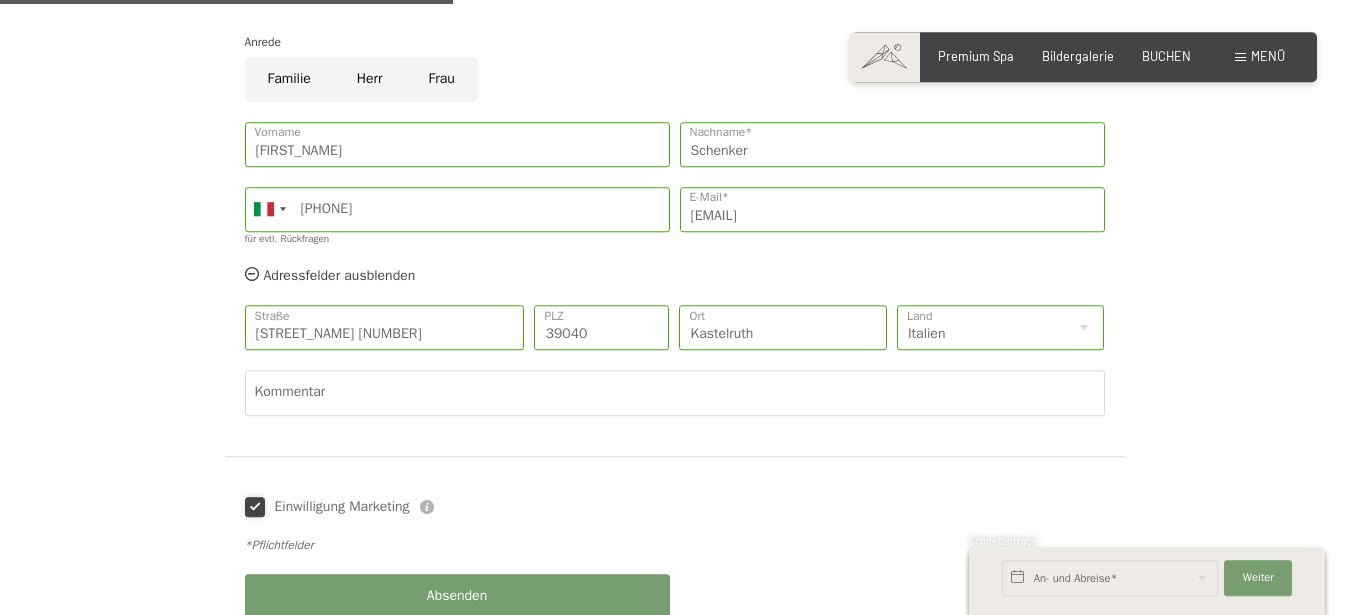scroll, scrollTop: 612, scrollLeft: 0, axis: vertical 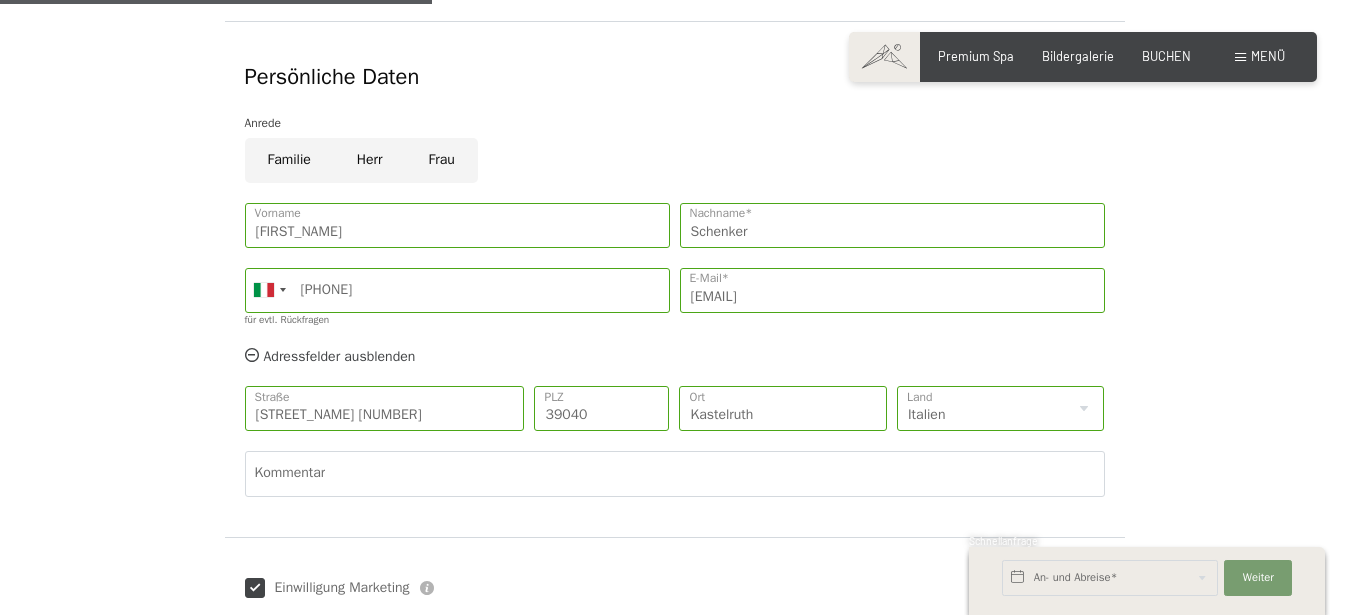 click on "Familie" at bounding box center [289, 160] 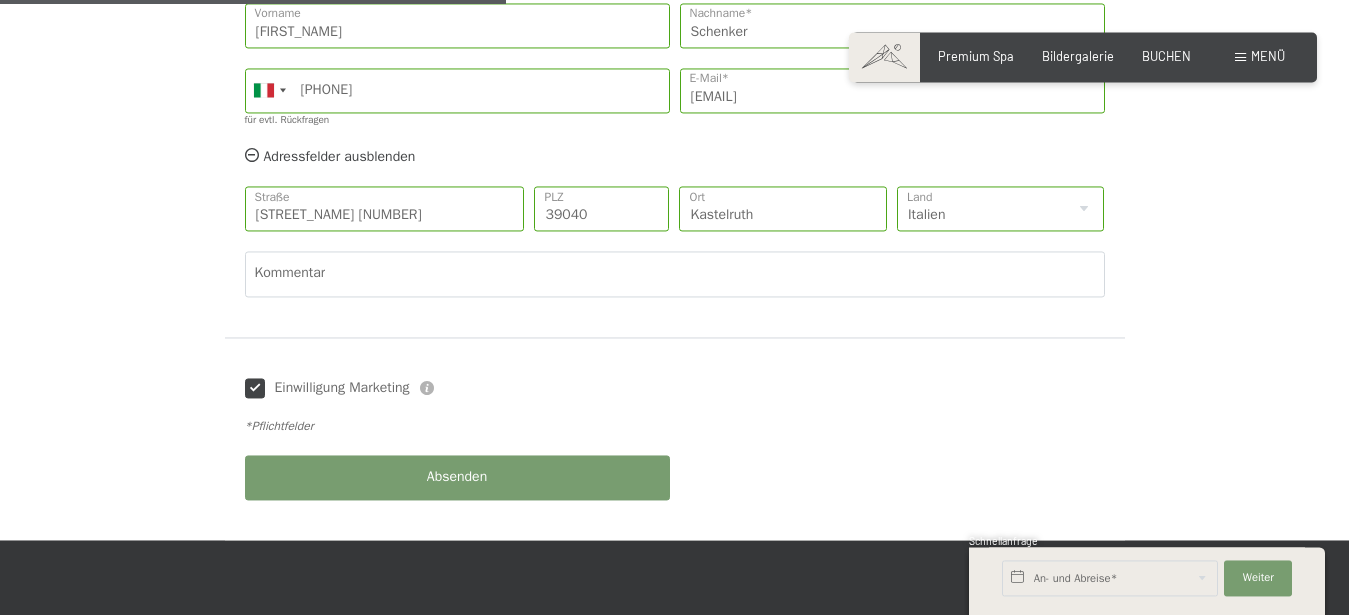 scroll, scrollTop: 918, scrollLeft: 0, axis: vertical 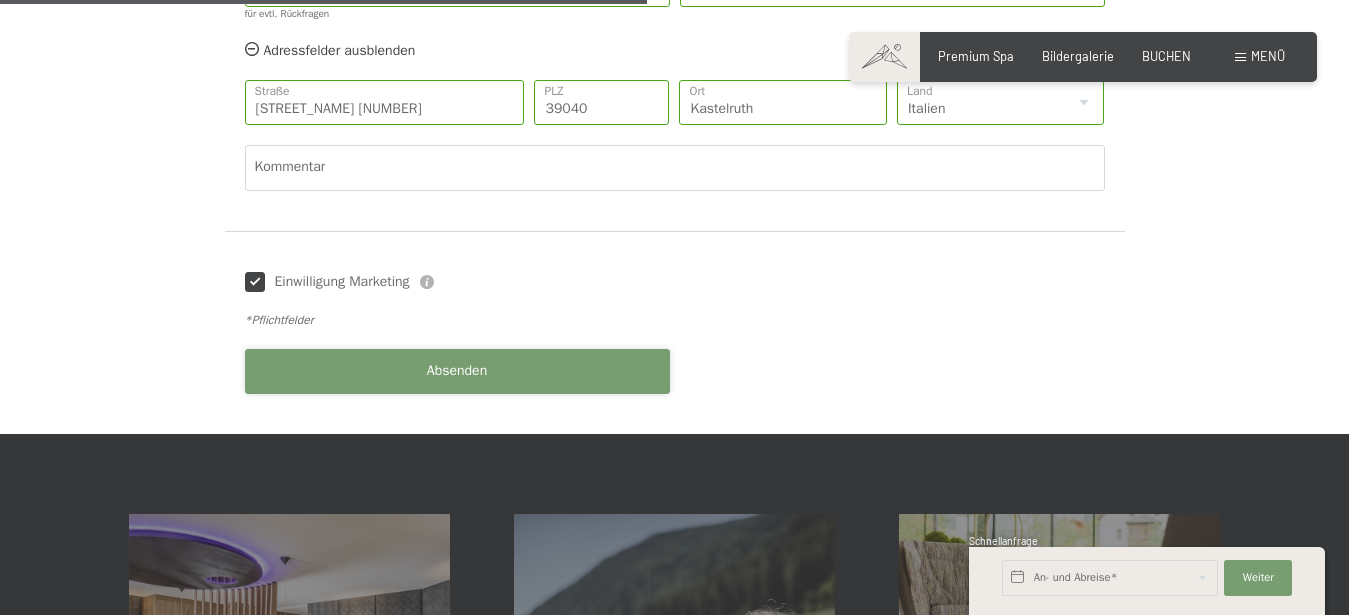 click on "Absenden" at bounding box center (457, 371) 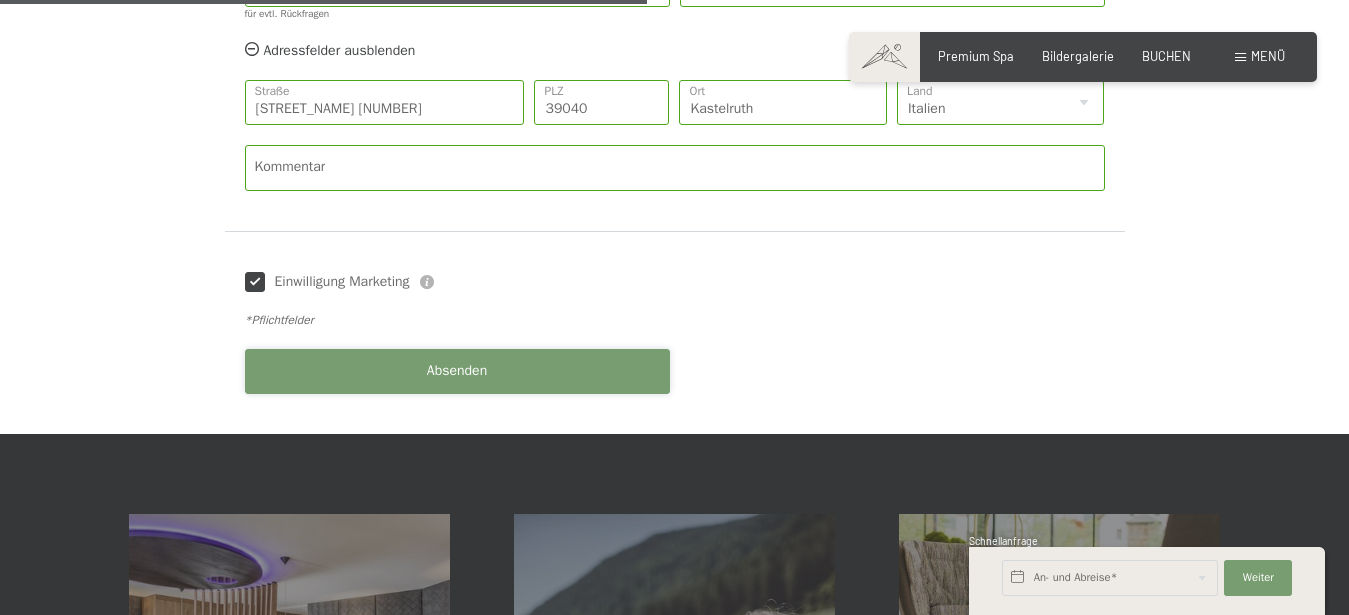 click on "Absenden" at bounding box center (457, 371) 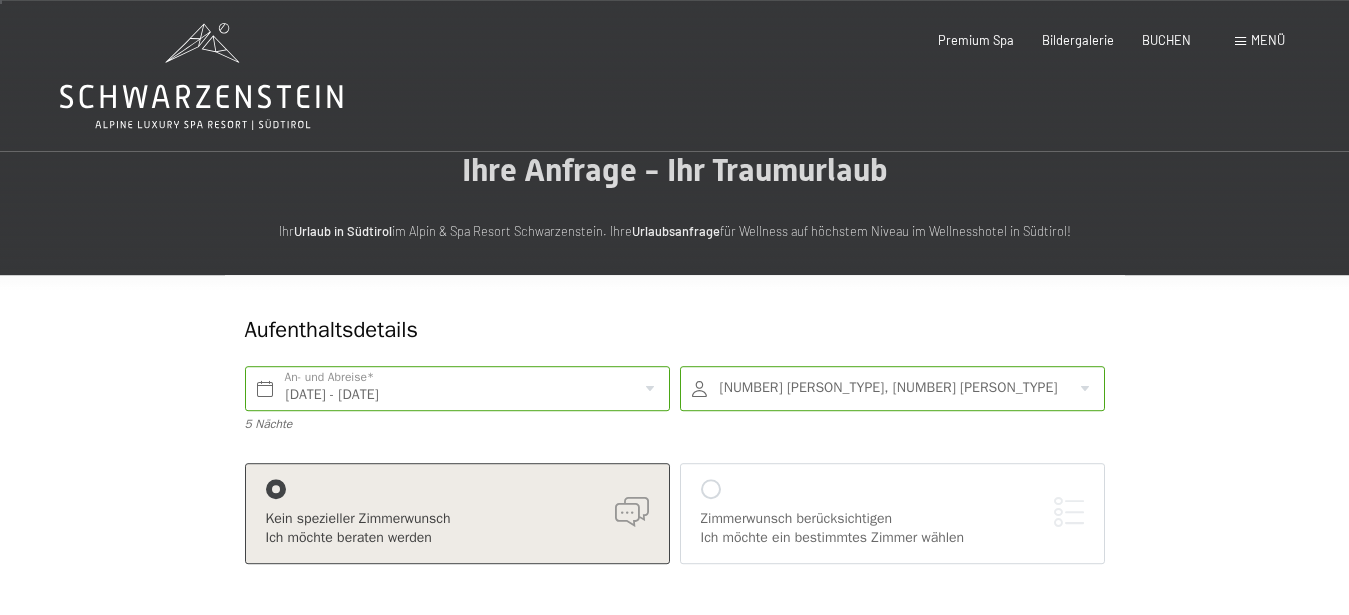 scroll, scrollTop: 0, scrollLeft: 0, axis: both 